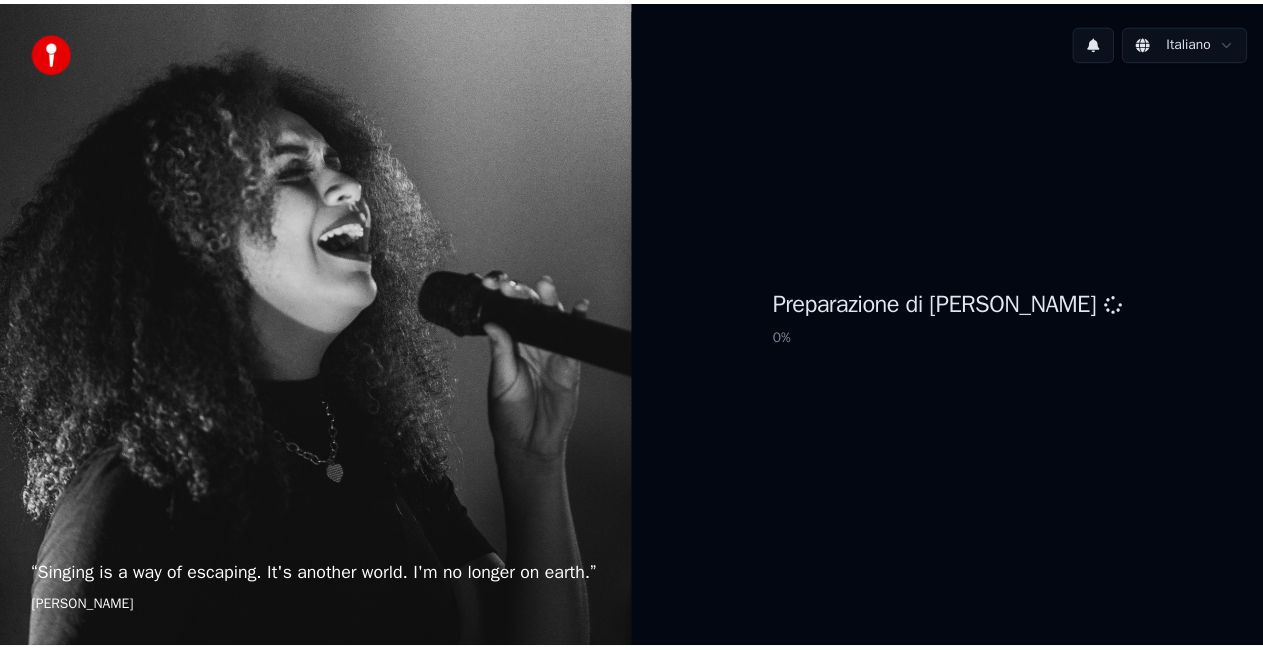 scroll, scrollTop: 0, scrollLeft: 0, axis: both 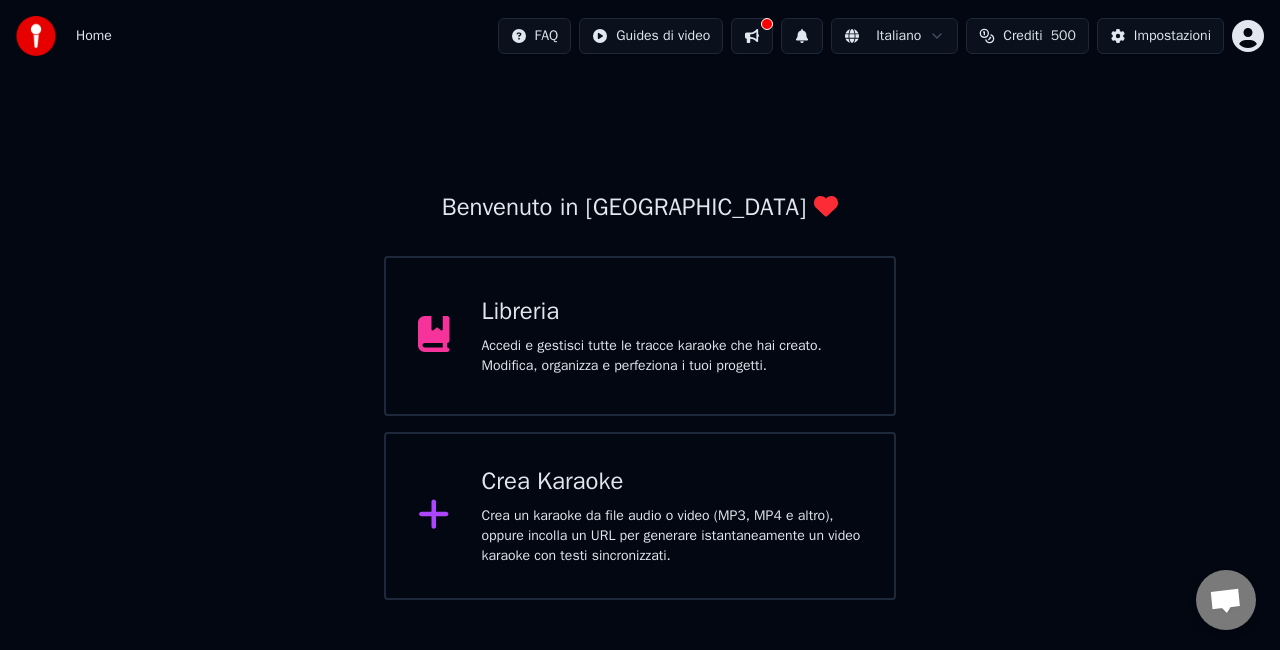 click on "Crea un karaoke da file audio o video (MP3, MP4 e altro), oppure incolla un URL per generare istantaneamente un video karaoke con testi sincronizzati." at bounding box center [672, 536] 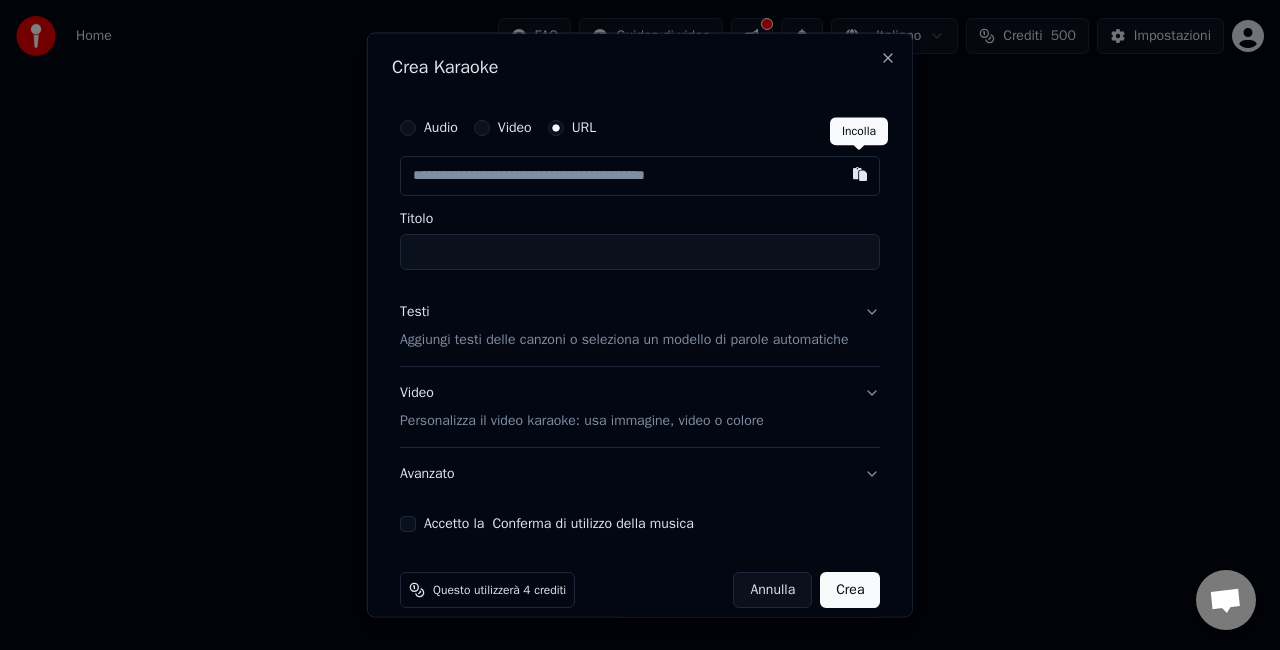 click at bounding box center (860, 174) 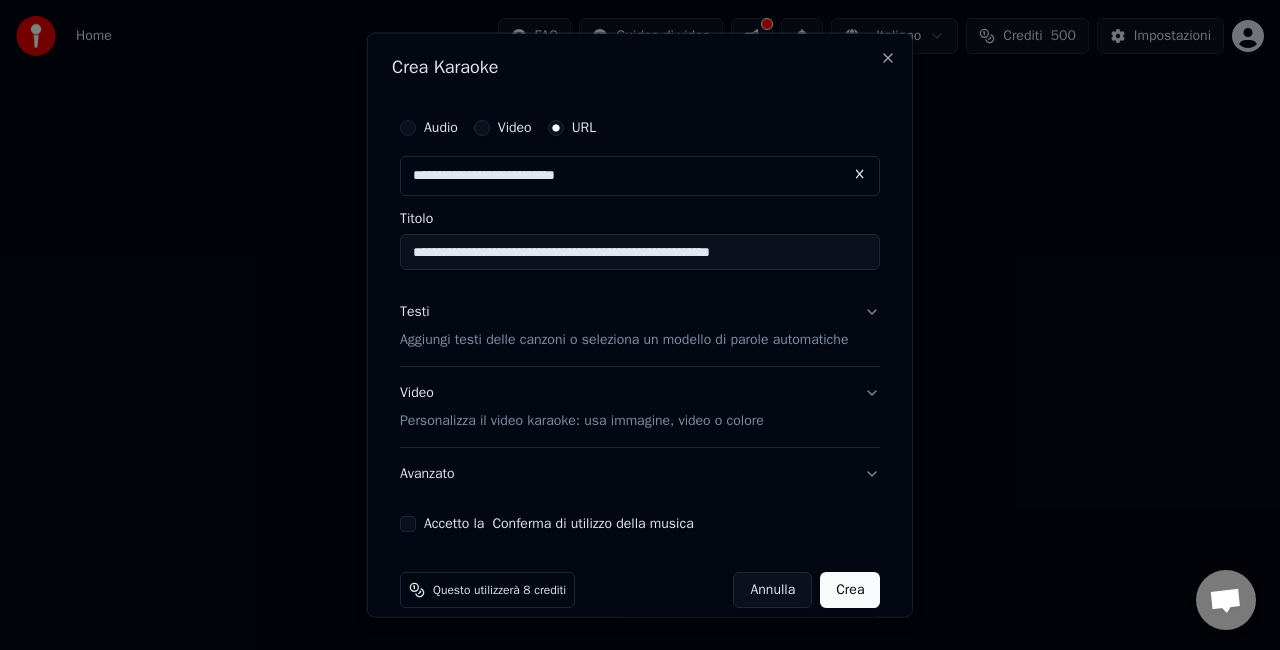 type on "**********" 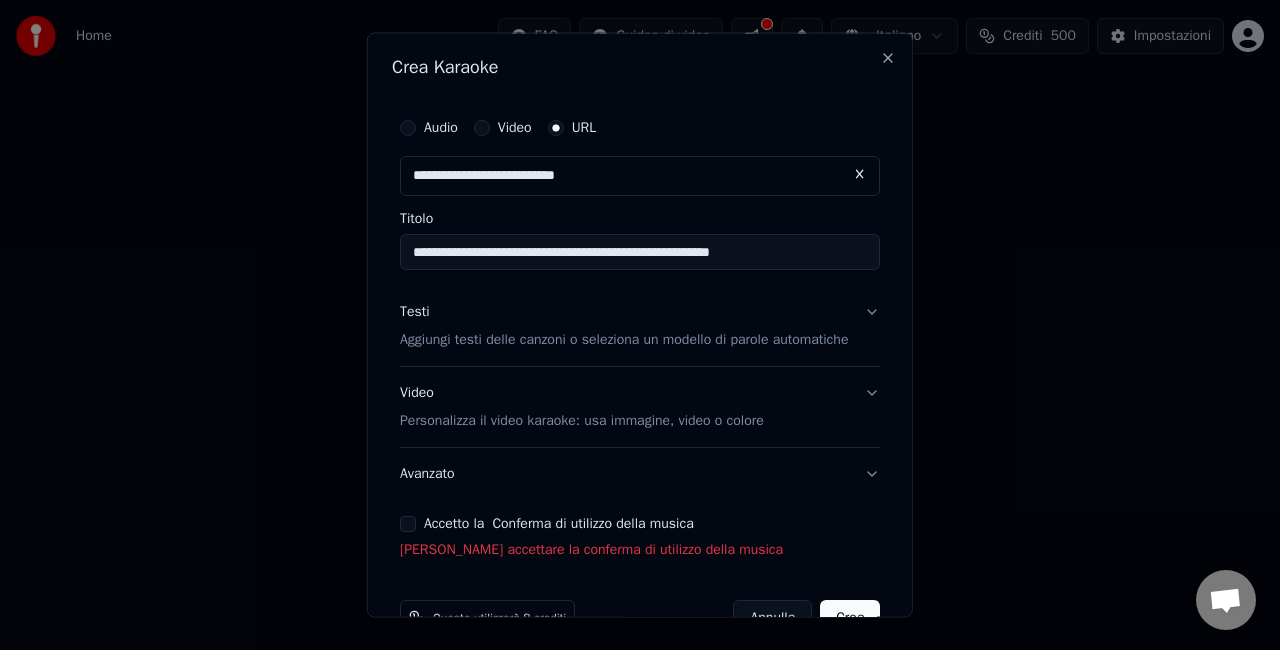 drag, startPoint x: 384, startPoint y: 523, endPoint x: 401, endPoint y: 526, distance: 17.262676 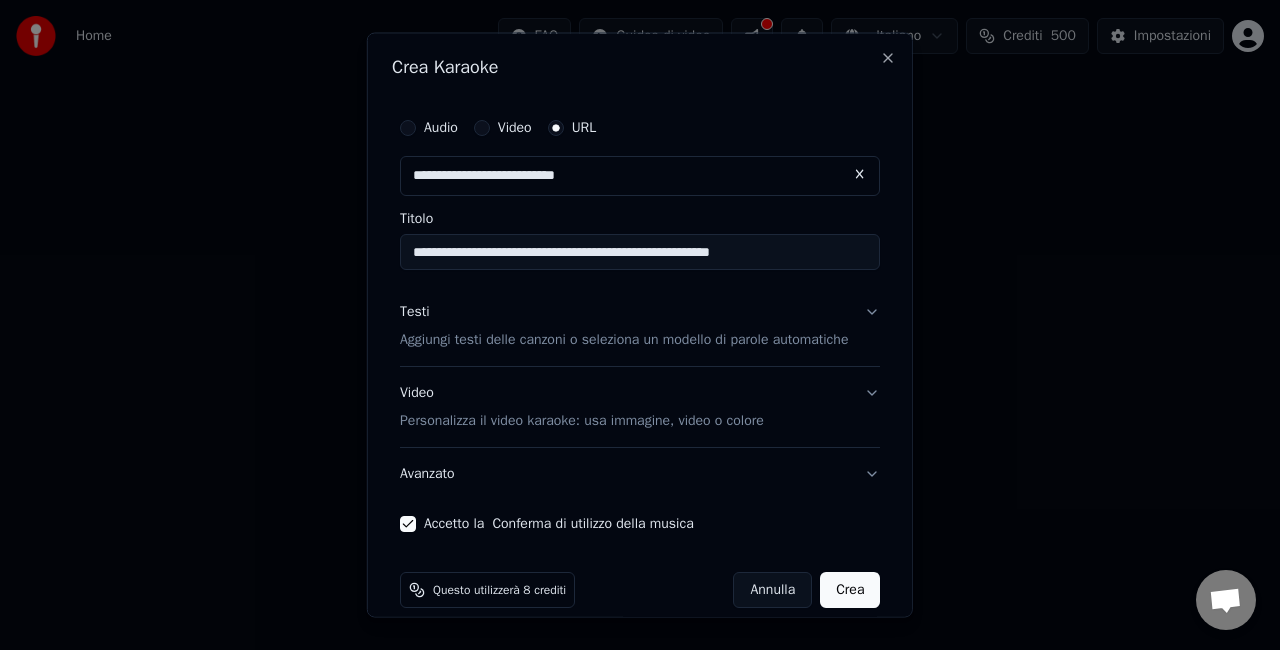 click on "Crea" at bounding box center (850, 589) 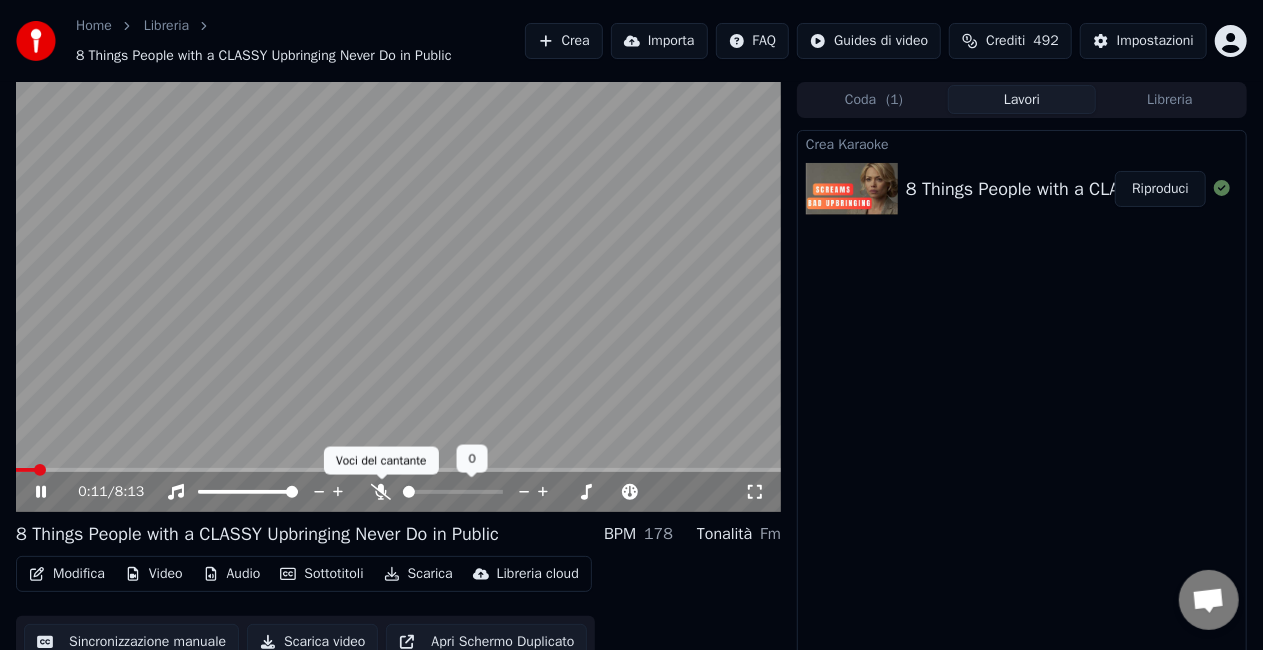 click 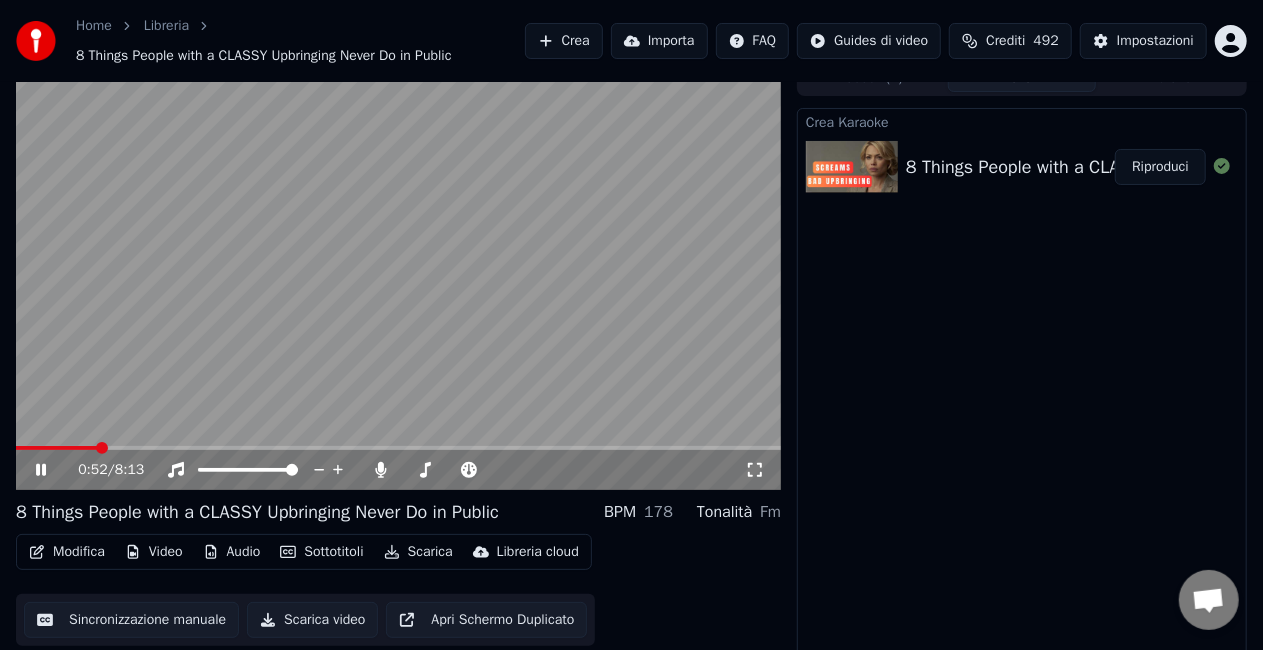 scroll, scrollTop: 32, scrollLeft: 0, axis: vertical 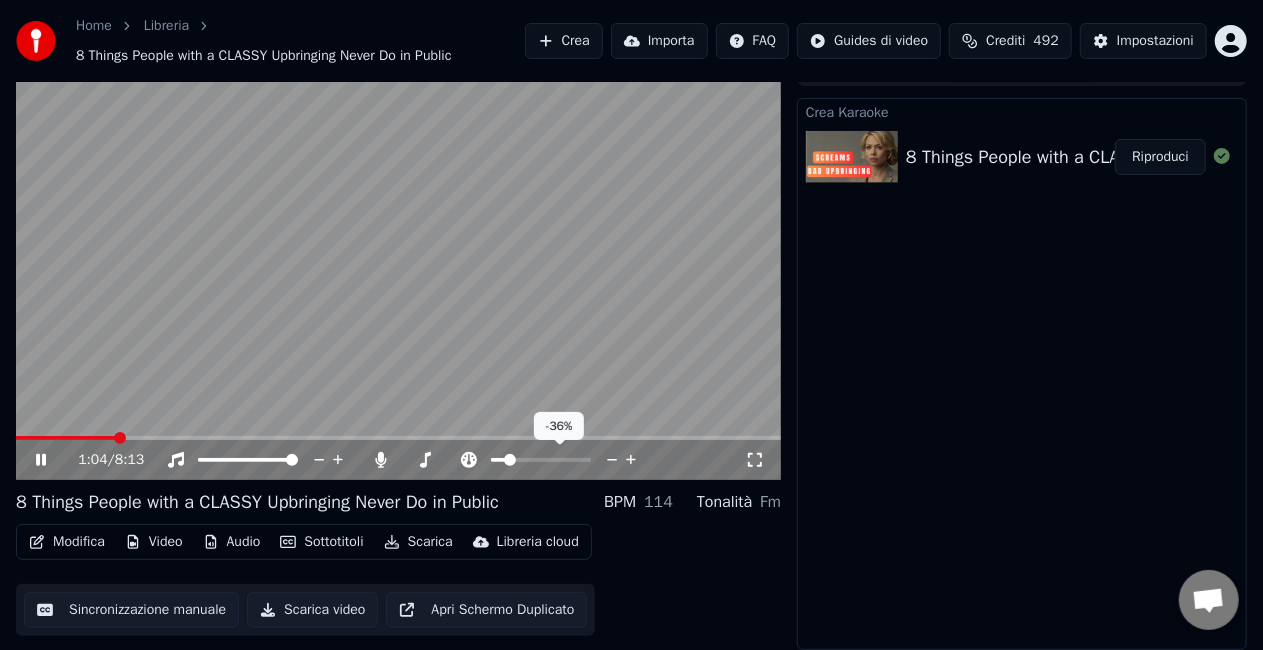 click at bounding box center (510, 460) 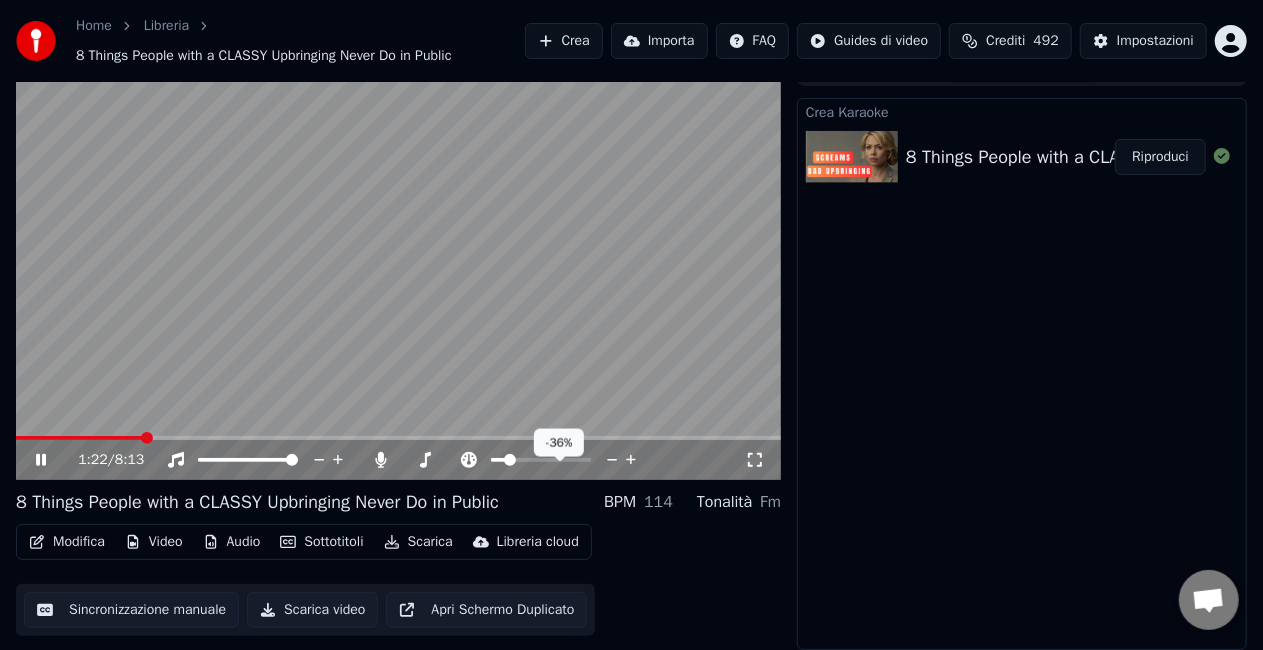 scroll, scrollTop: 0, scrollLeft: 0, axis: both 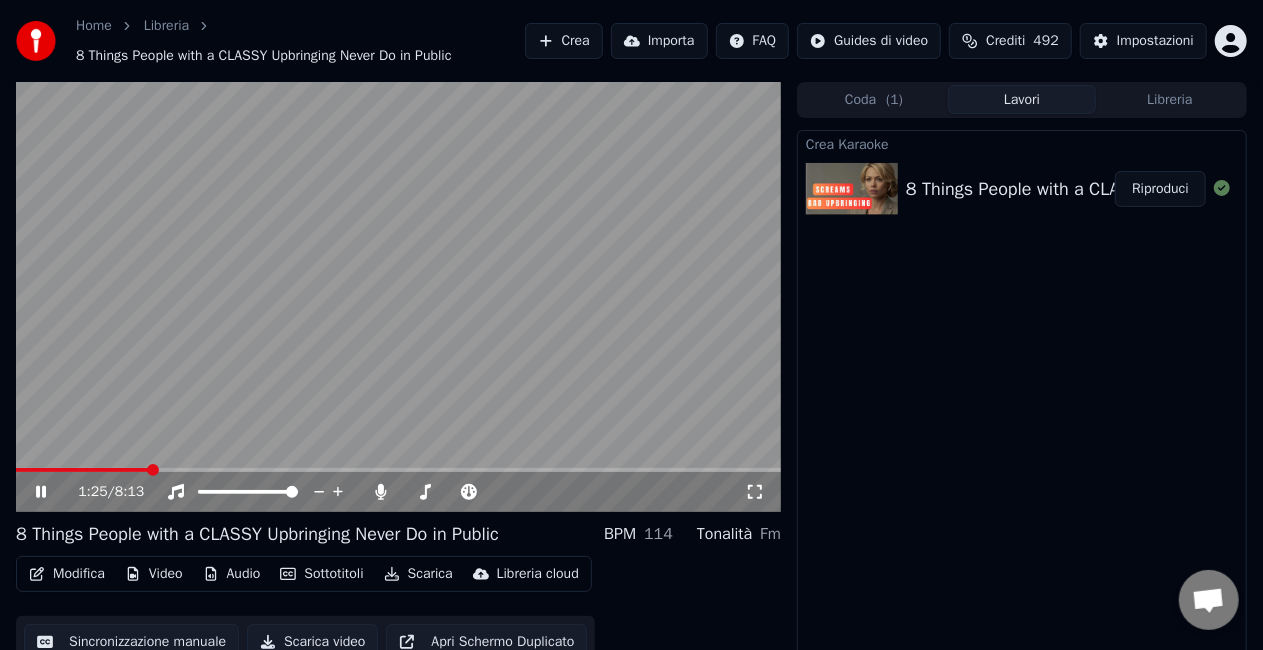 click on "1:25  /  8:13" at bounding box center [411, 492] 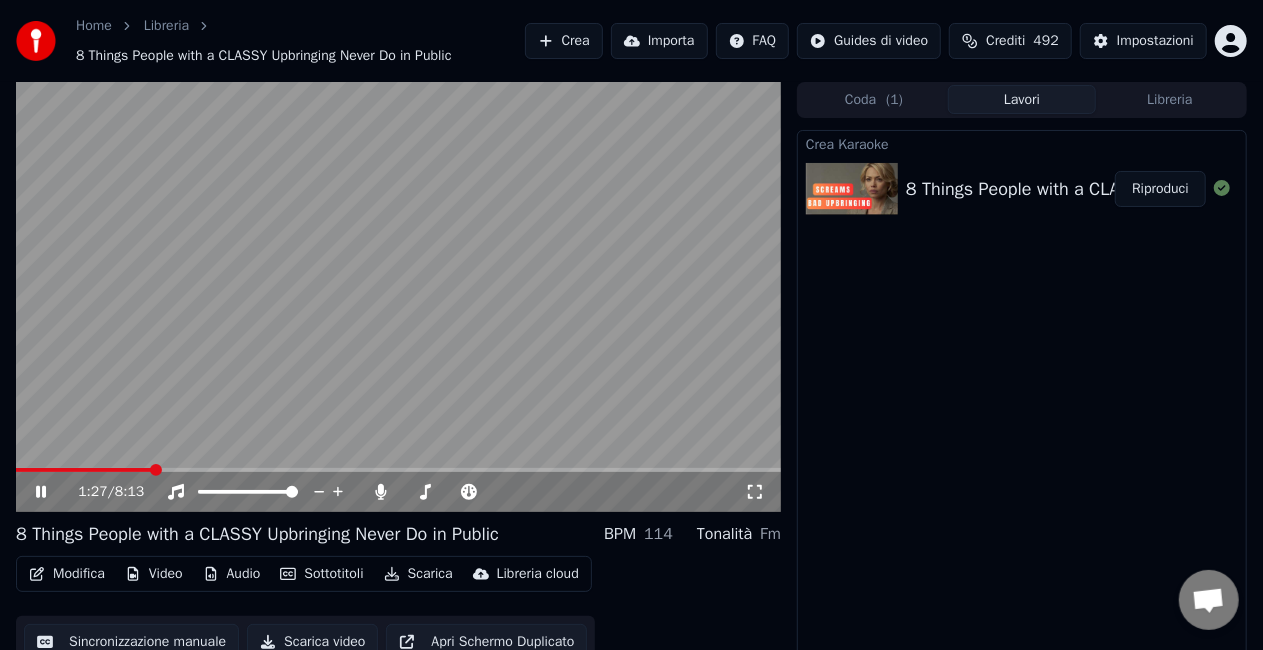 scroll, scrollTop: 32, scrollLeft: 0, axis: vertical 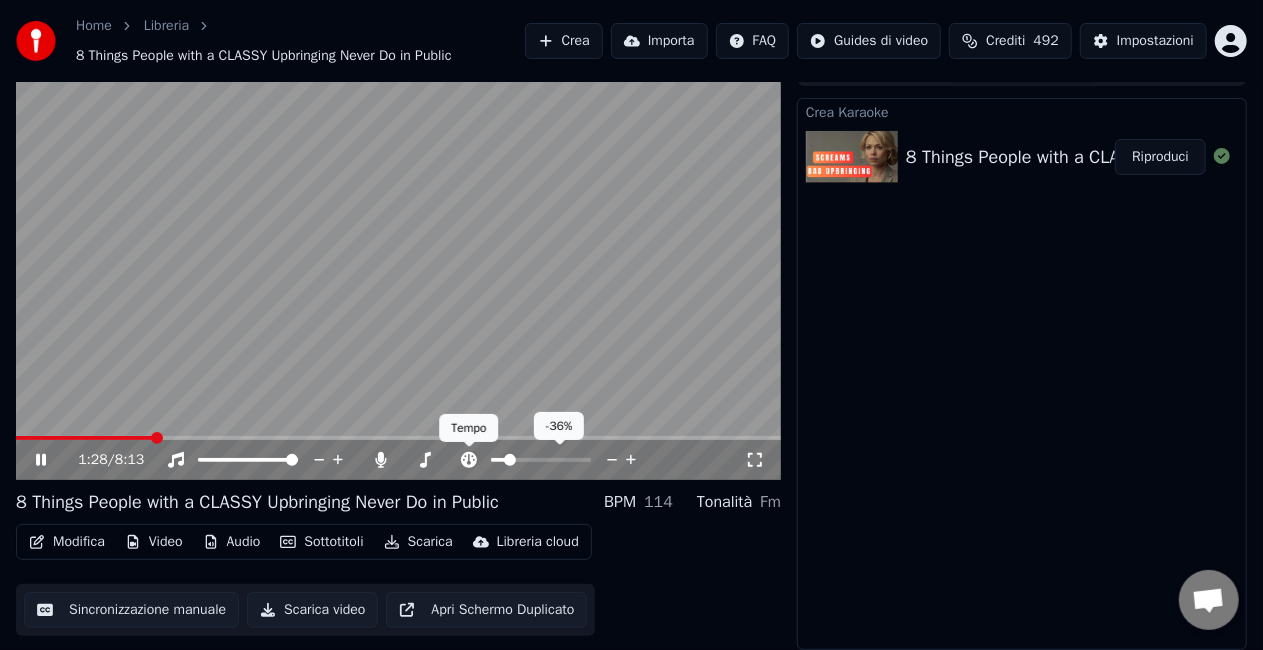 click 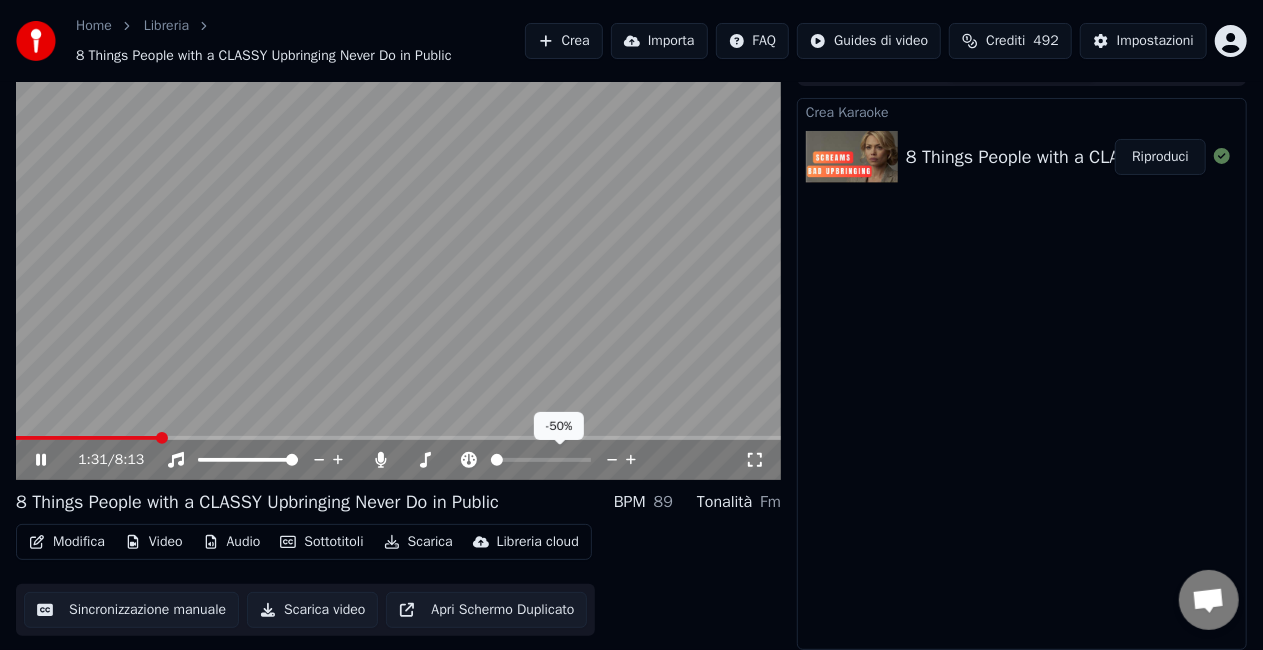 click at bounding box center [497, 460] 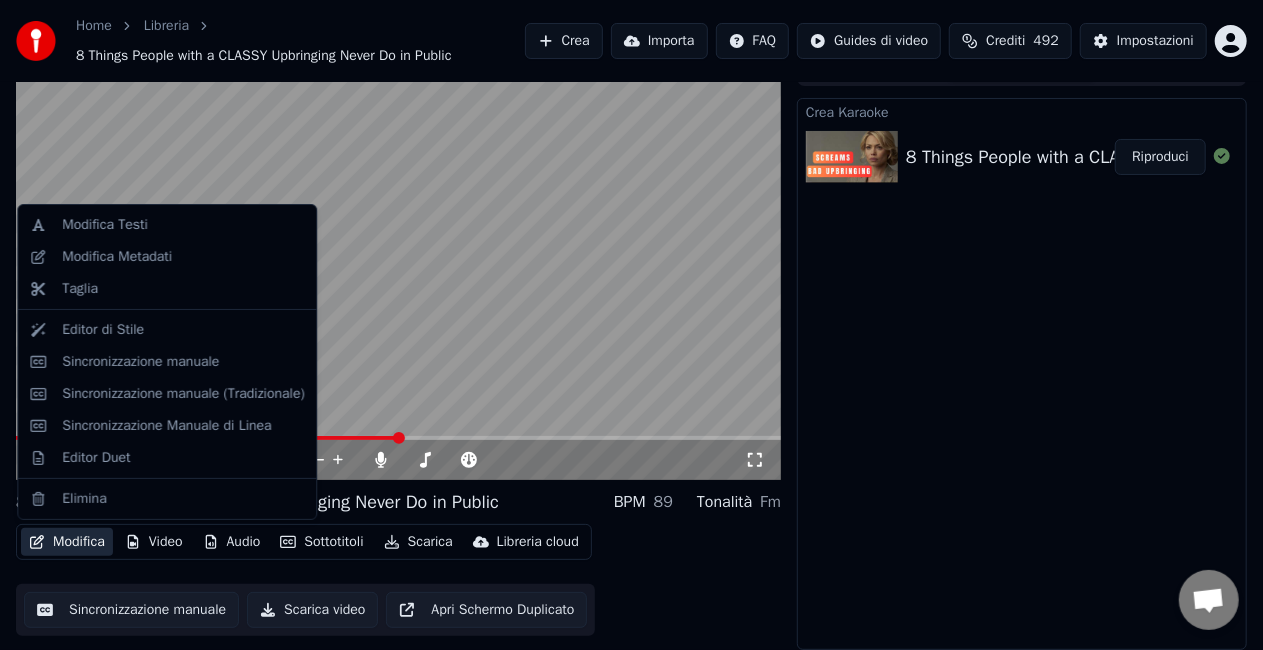 click on "Modifica" at bounding box center (67, 542) 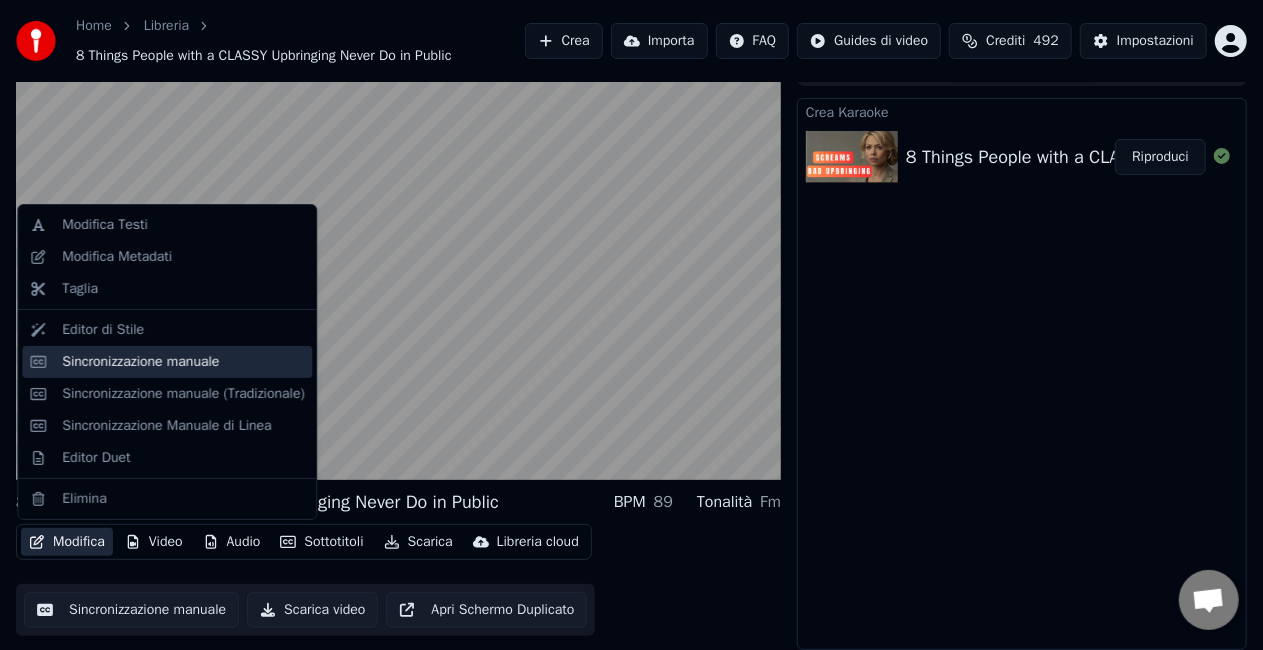 click on "Sincronizzazione manuale" at bounding box center [140, 362] 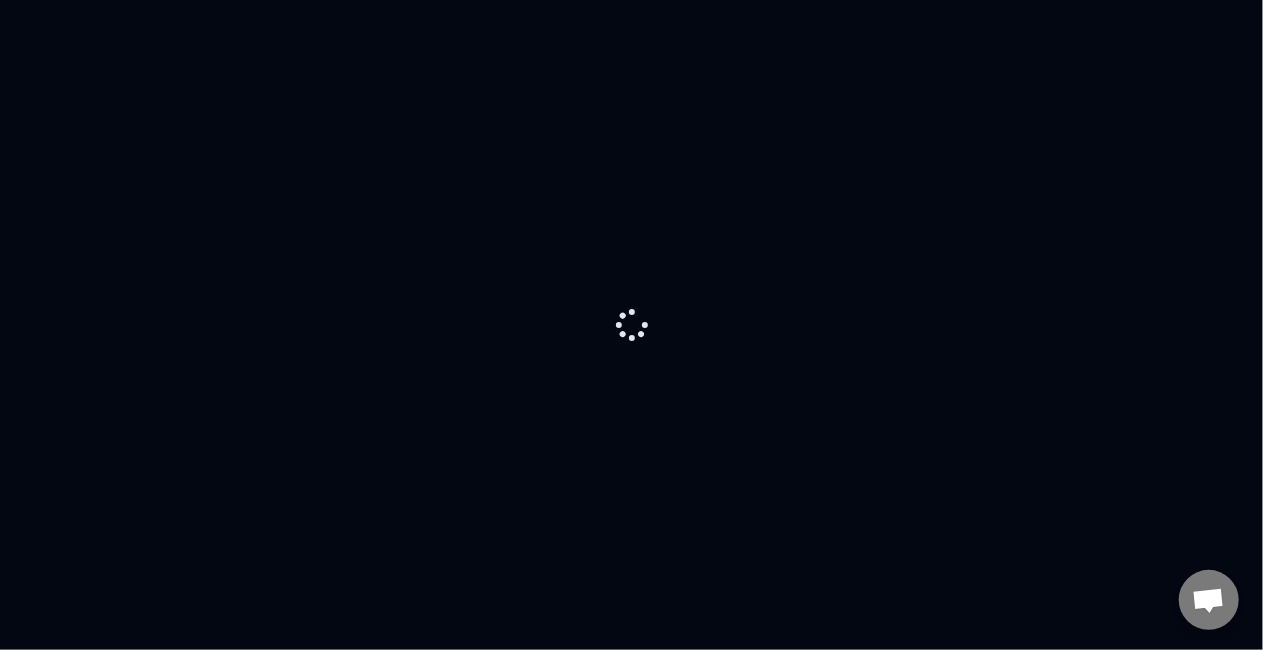 scroll, scrollTop: 0, scrollLeft: 0, axis: both 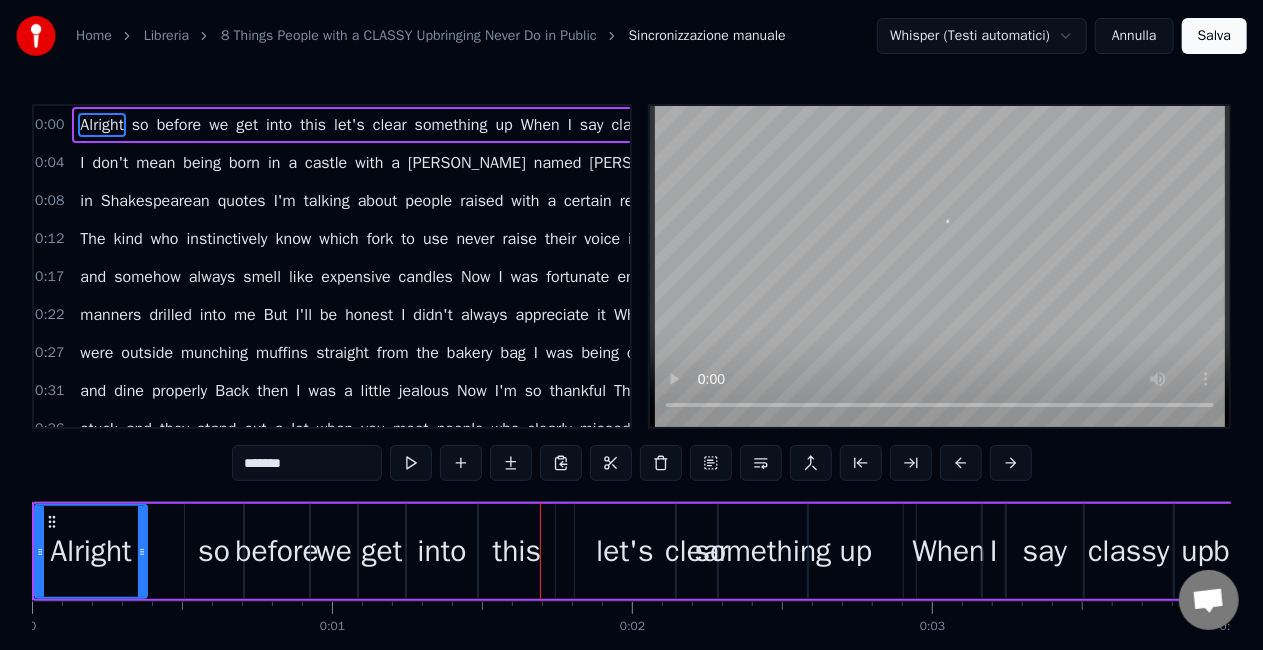 click on "Home Libreria 8 Things People with a CLASSY Upbringing Never Do in Public Sincronizzazione manuale Whisper (Testi automatici) Annulla Salva 0:00 Alright so before we get into this let's clear something up When I say classy upbringing 0:04 I don't mean being born in a castle with a [PERSON_NAME] named [PERSON_NAME] who exclusively speaks 0:08 in Shakespearean quotes I'm talking about people raised with a certain refinement 0:12 The kind who instinctively know which fork to use never raise their voice in a restaurant 0:17 and somehow always smell like expensive candles Now I was fortunate enough to grow up with good 0:22 manners drilled into me But I'll be honest I didn't always appreciate it While my friends 0:27 were outside munching muffins straight from the bakery bag I was being called home to sit down 0:31 and dine properly Back then I was a little jealous Now I'm so thankful Those lessons 0:36 stuck and they stand out a lot when you meet people who clearly missed that memo So if you've 0:42 ever wondered why some in" at bounding box center [631, 367] 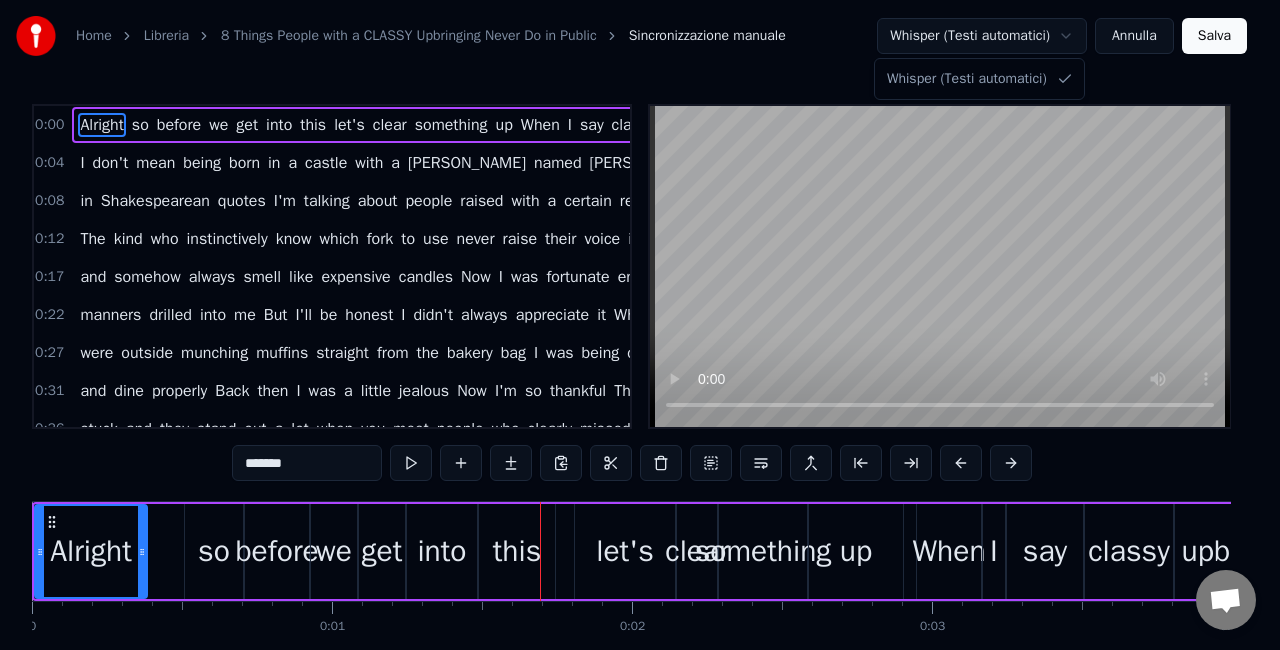 click on "Home Libreria 8 Things People with a CLASSY Upbringing Never Do in Public Sincronizzazione manuale Whisper (Testi automatici) Annulla Salva 0:00 Alright so before we get into this let's clear something up When I say classy upbringing 0:04 I don't mean being born in a castle with a [PERSON_NAME] named [PERSON_NAME] who exclusively speaks 0:08 in Shakespearean quotes I'm talking about people raised with a certain refinement 0:12 The kind who instinctively know which fork to use never raise their voice in a restaurant 0:17 and somehow always smell like expensive candles Now I was fortunate enough to grow up with good 0:22 manners drilled into me But I'll be honest I didn't always appreciate it While my friends 0:27 were outside munching muffins straight from the bakery bag I was being called home to sit down 0:31 and dine properly Back then I was a little jealous Now I'm so thankful Those lessons 0:36 stuck and they stand out a lot when you meet people who clearly missed that memo So if you've 0:42 ever wondered why some in" at bounding box center (640, 367) 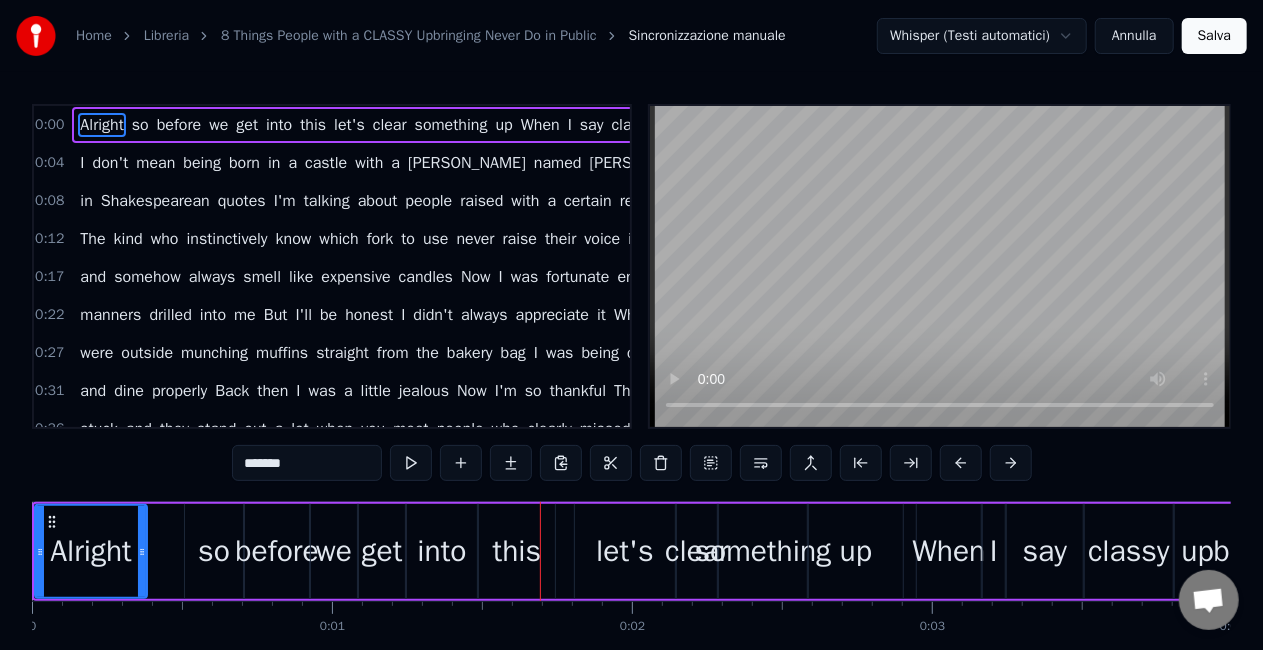 click at bounding box center (411, 463) 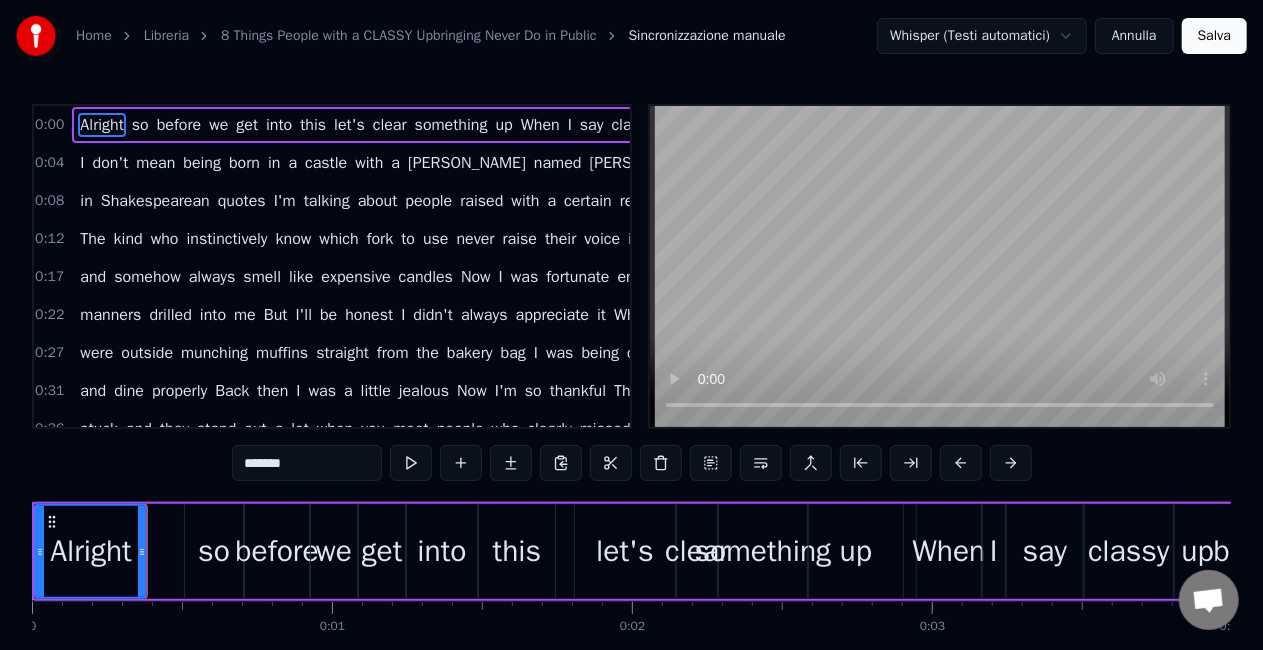 click at bounding box center [411, 463] 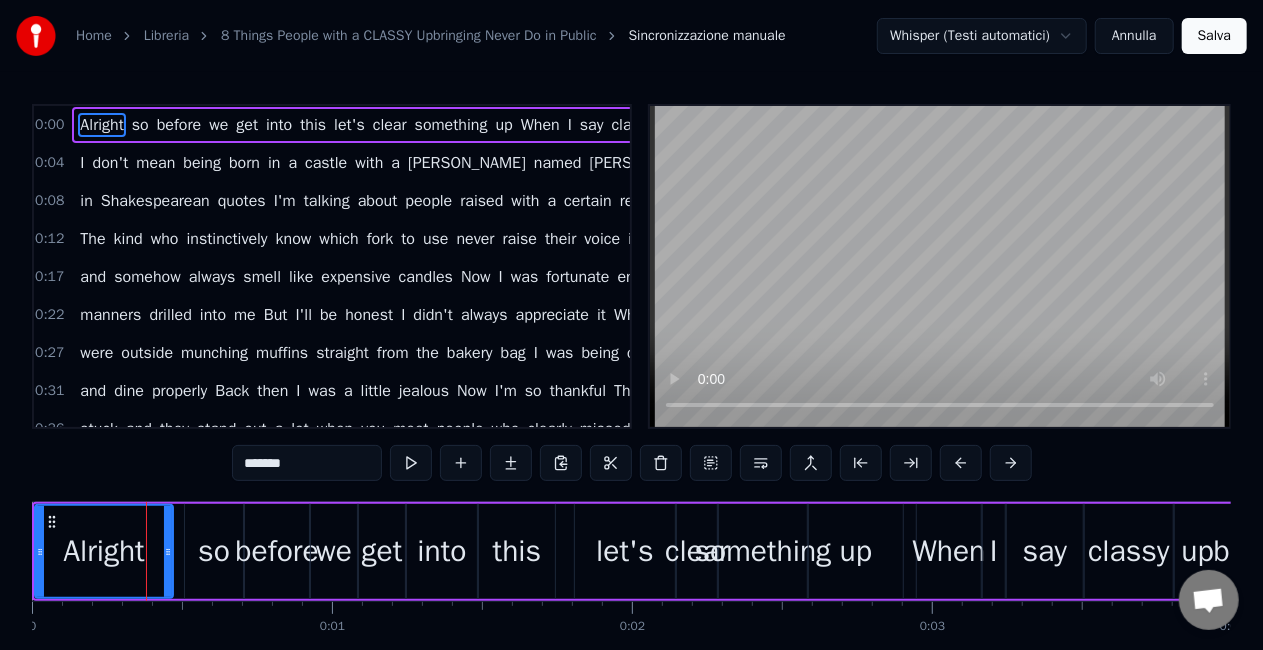 drag, startPoint x: 144, startPoint y: 559, endPoint x: 170, endPoint y: 554, distance: 26.476404 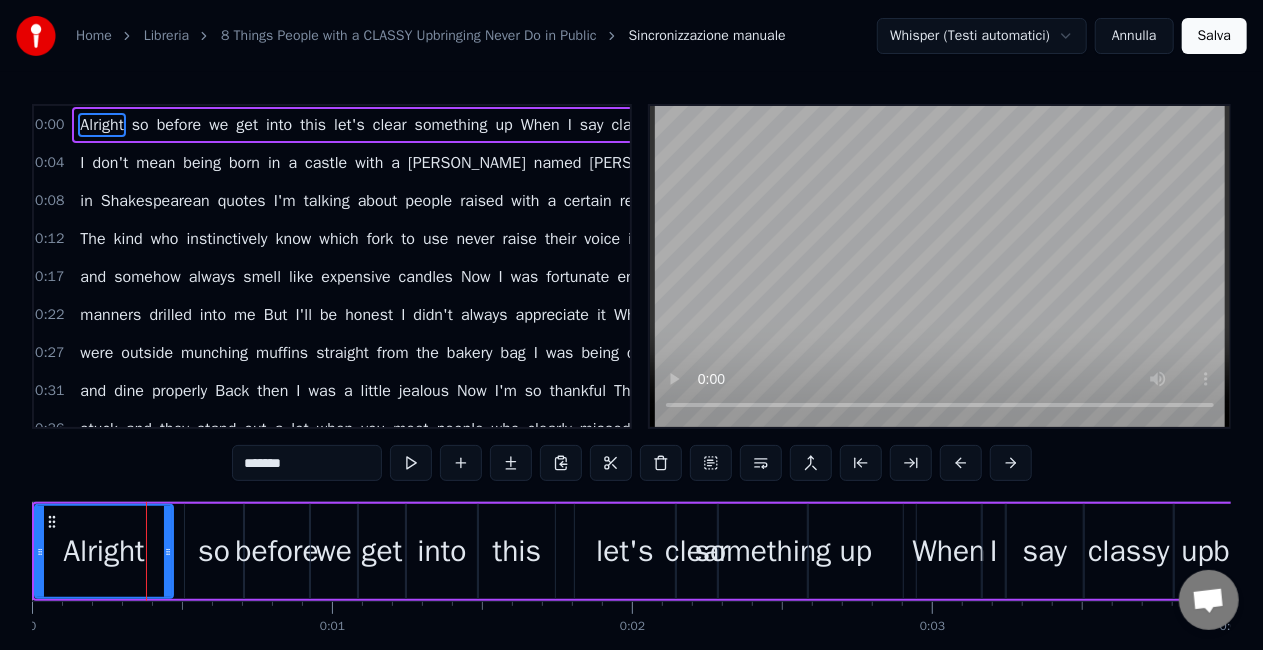 click 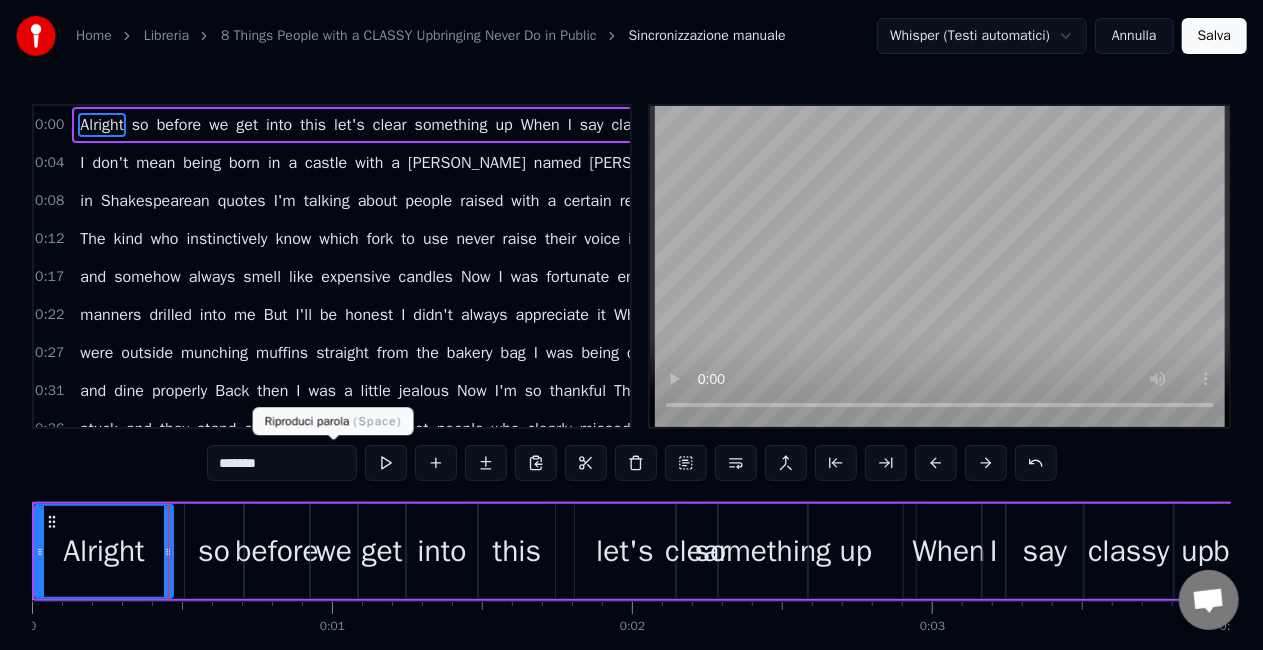 click on "*******" at bounding box center (632, 463) 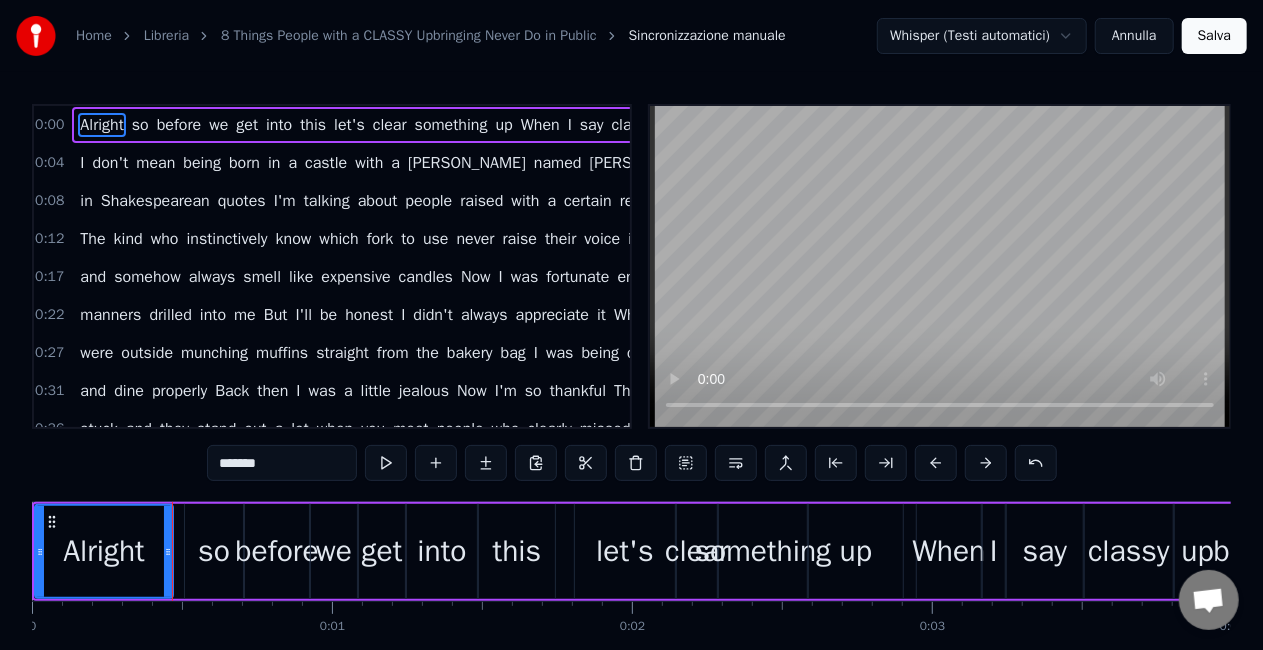 click at bounding box center (386, 463) 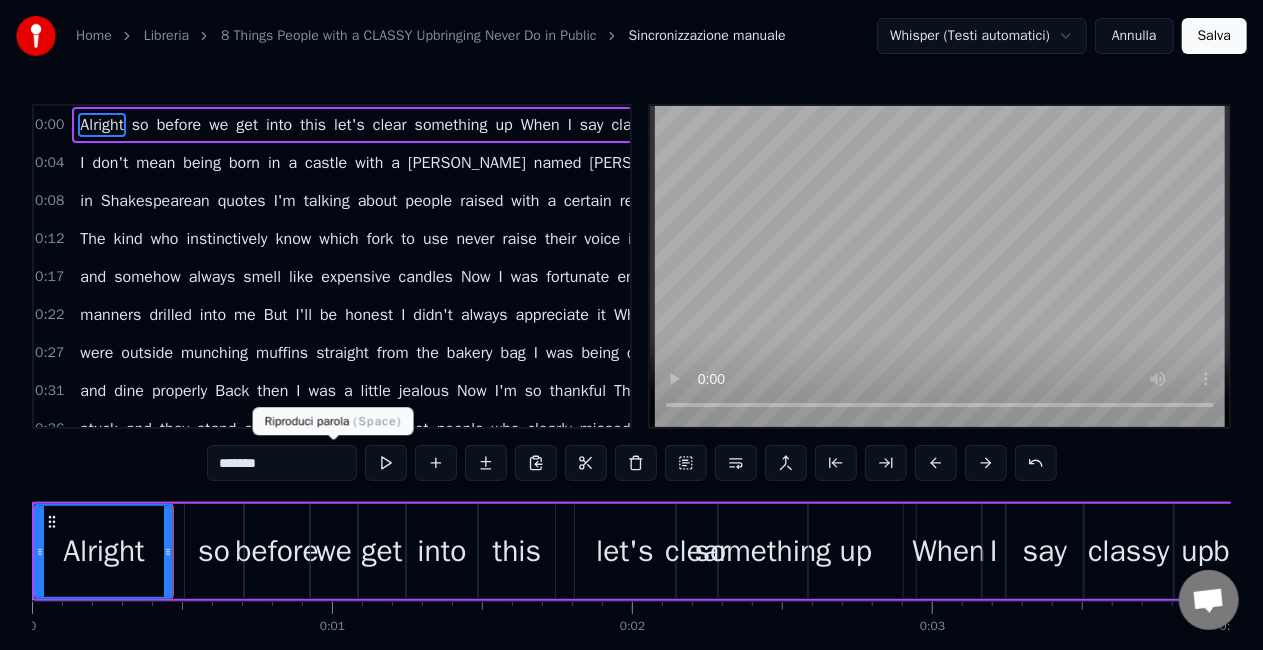 click at bounding box center (386, 463) 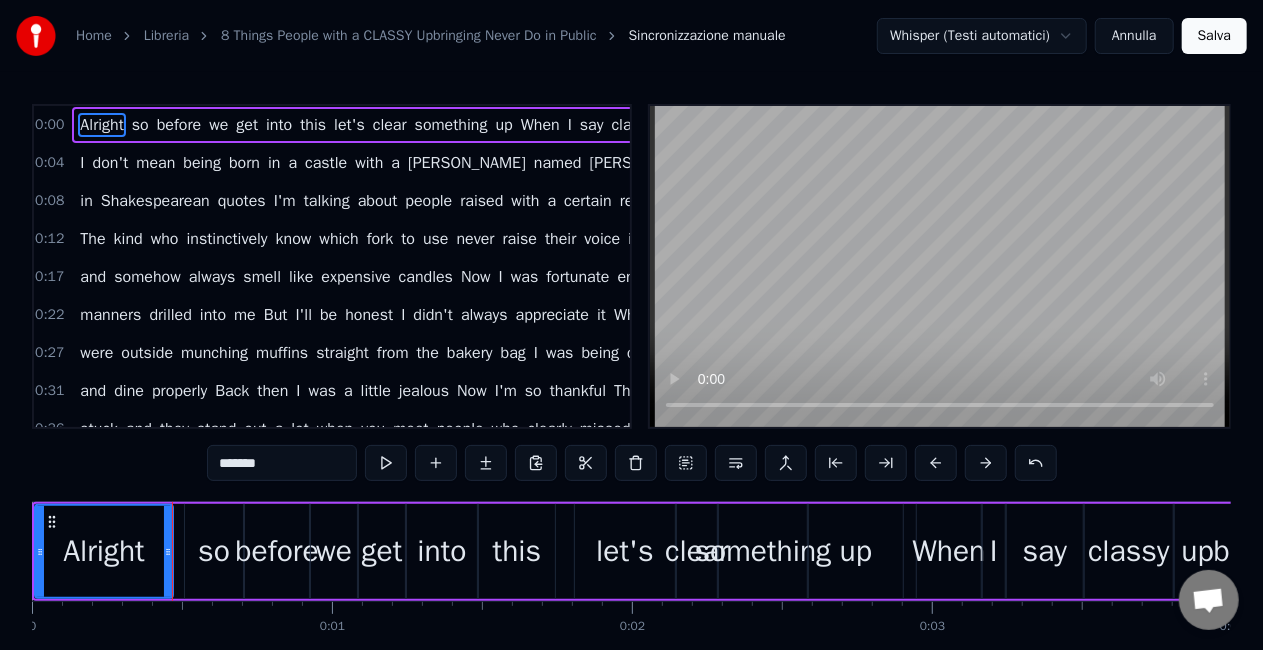 click on "so" at bounding box center (140, 125) 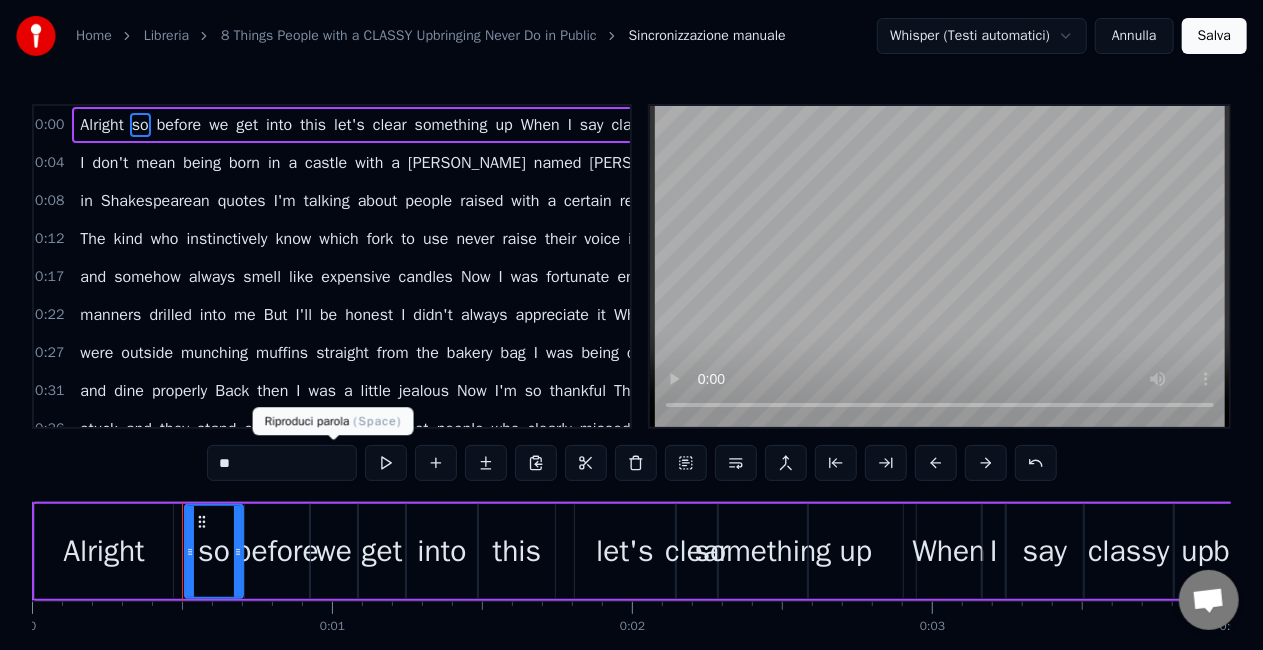 click at bounding box center [386, 463] 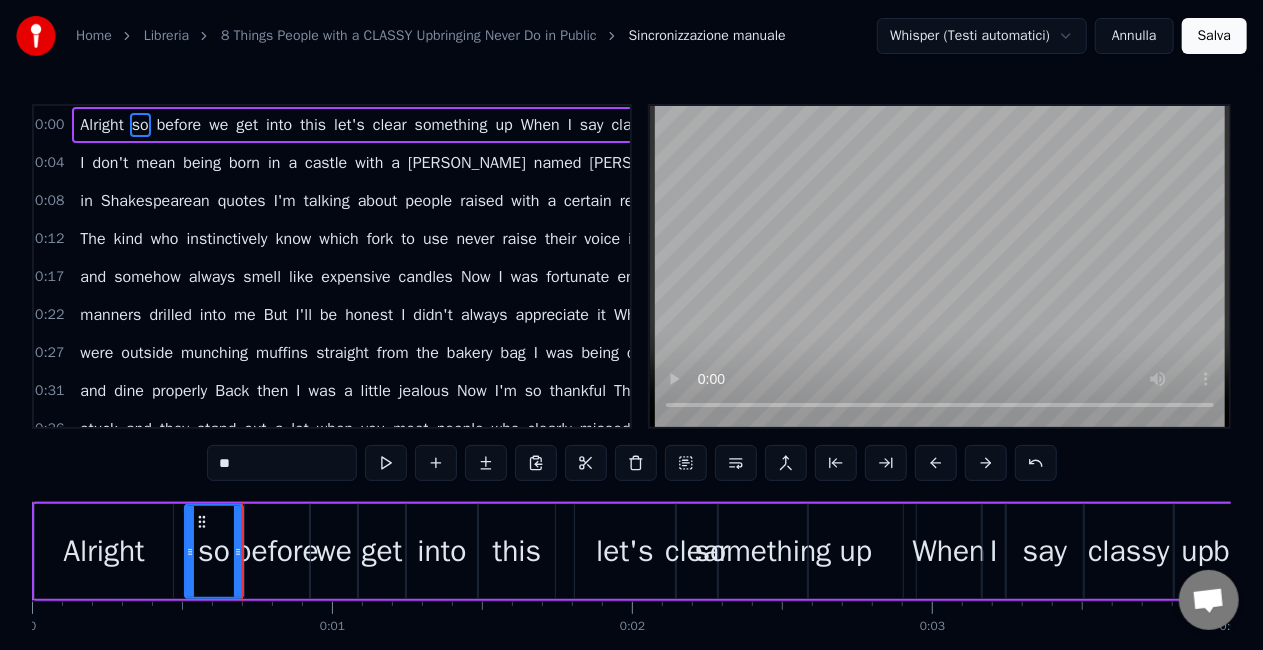 click at bounding box center [386, 463] 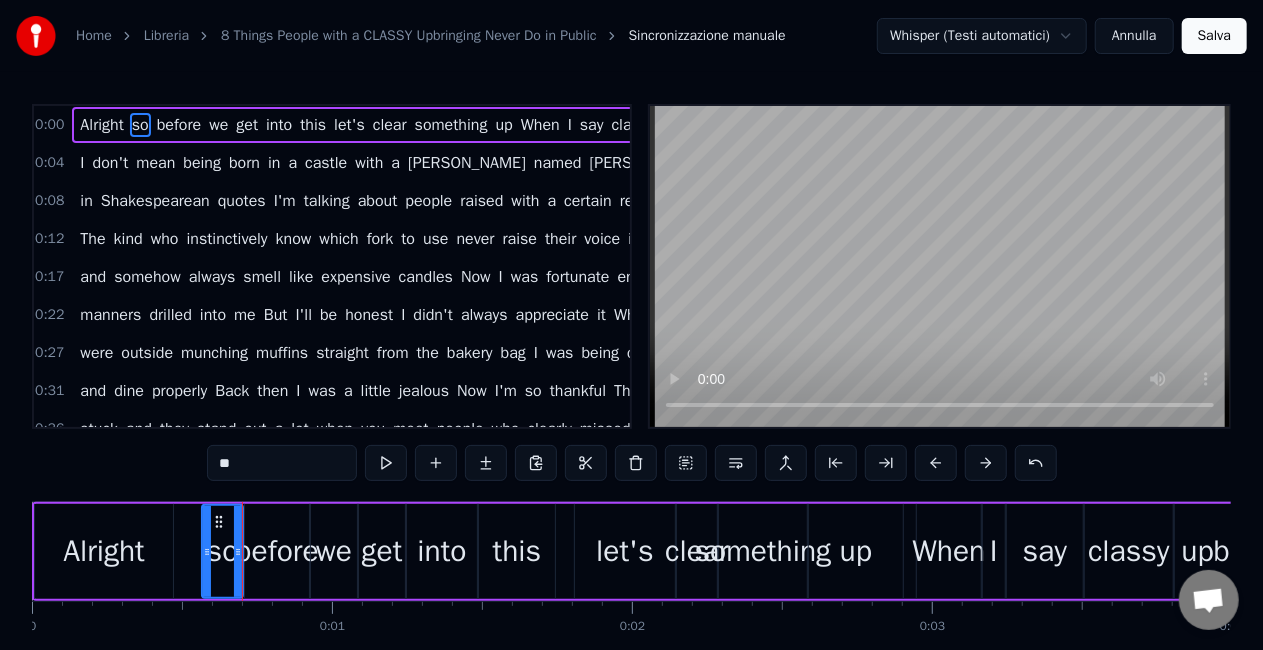 drag, startPoint x: 186, startPoint y: 567, endPoint x: 203, endPoint y: 569, distance: 17.117243 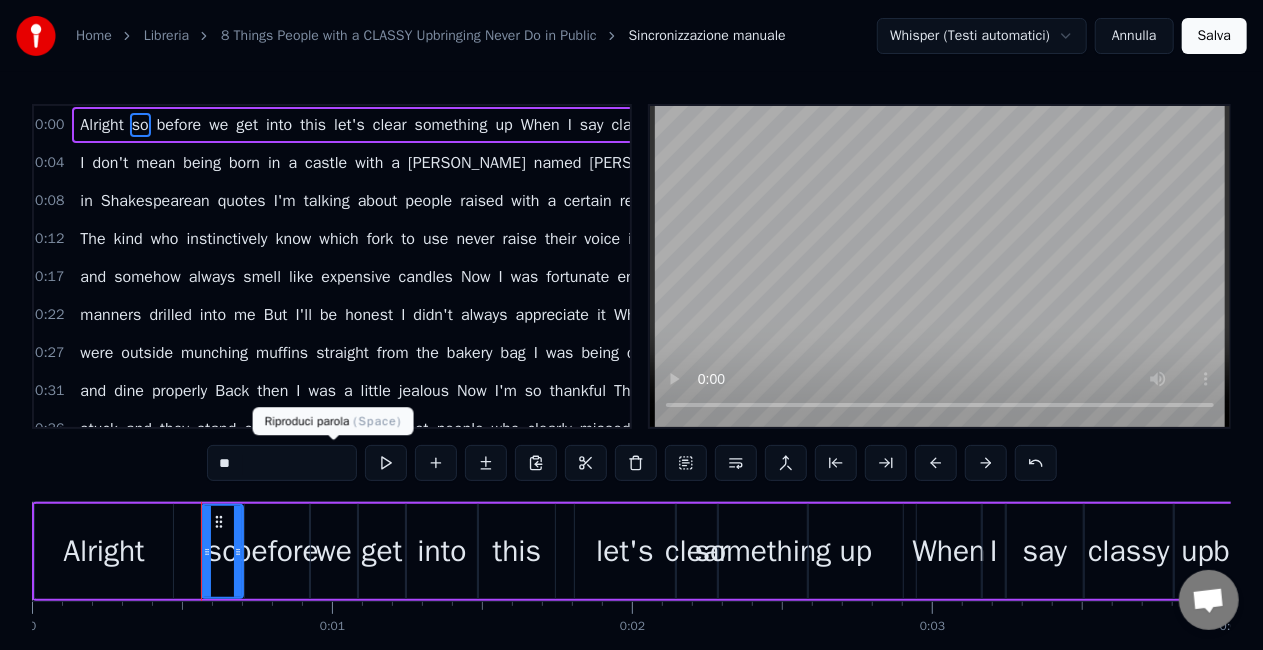 click at bounding box center [386, 463] 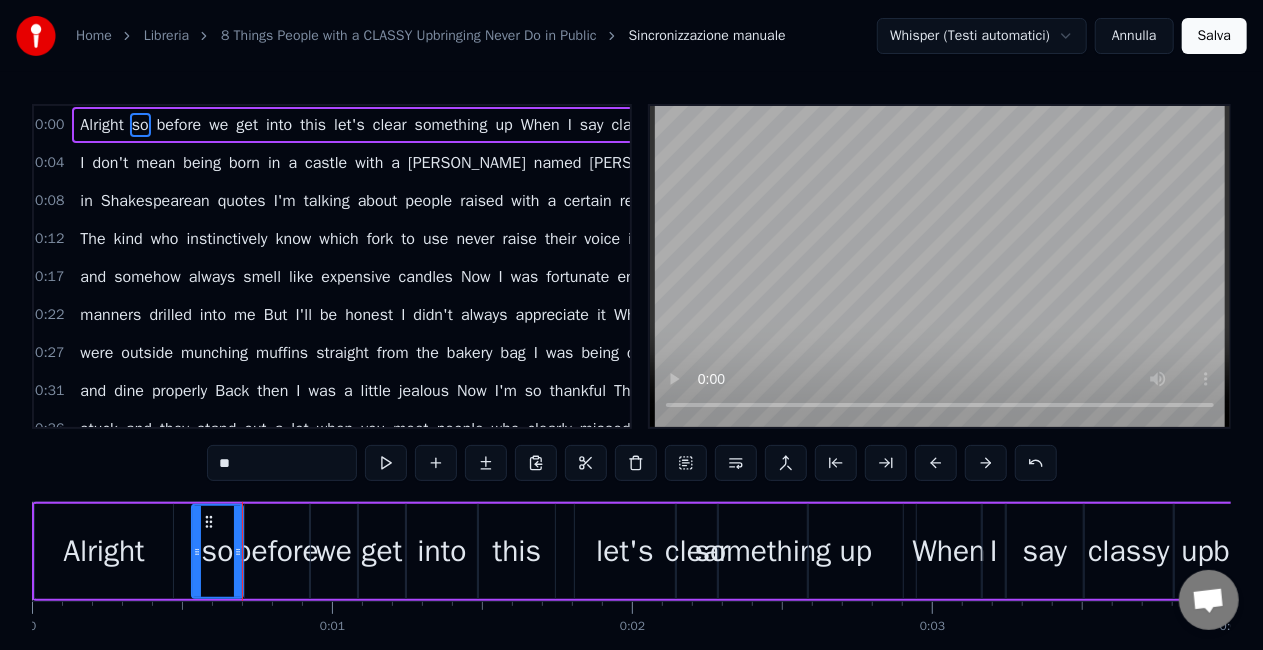 drag, startPoint x: 203, startPoint y: 580, endPoint x: 193, endPoint y: 574, distance: 11.661903 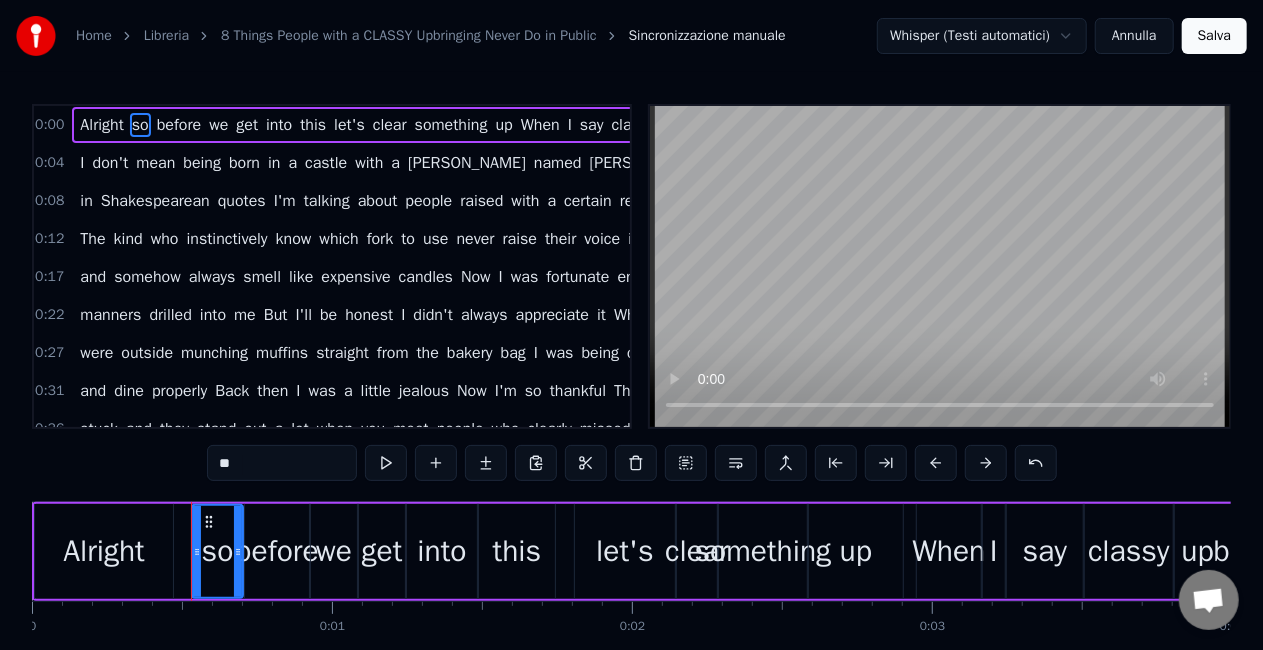 click on "Alright" at bounding box center (101, 125) 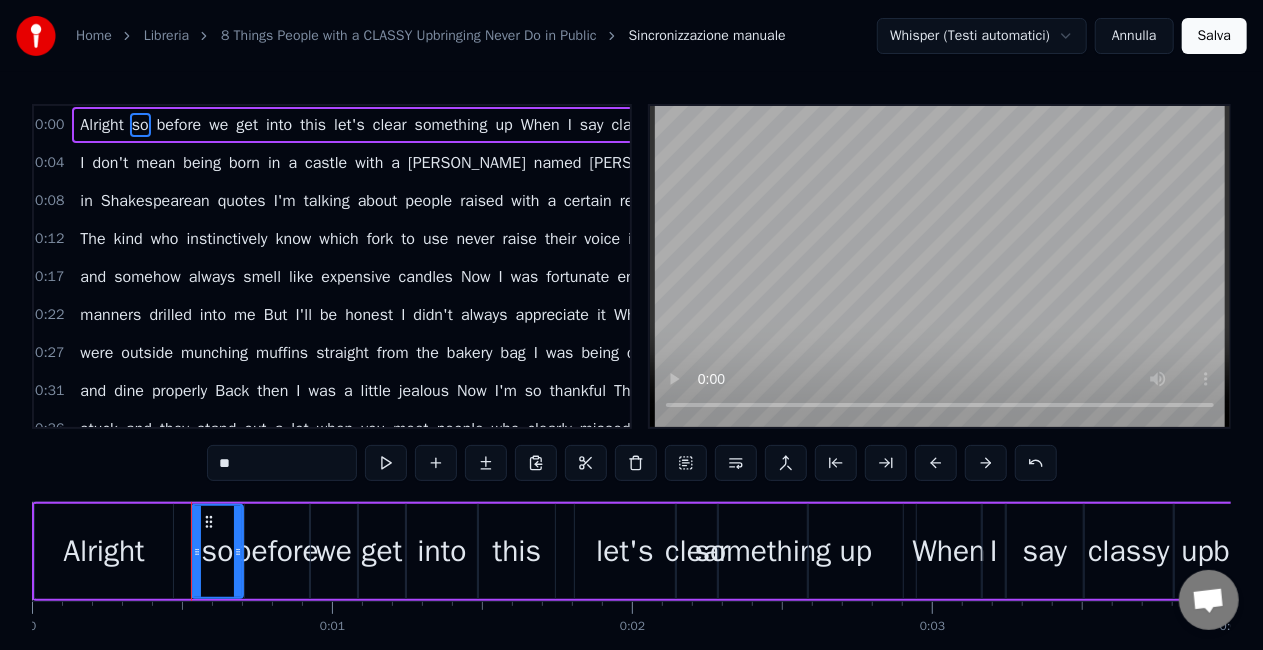 type on "*******" 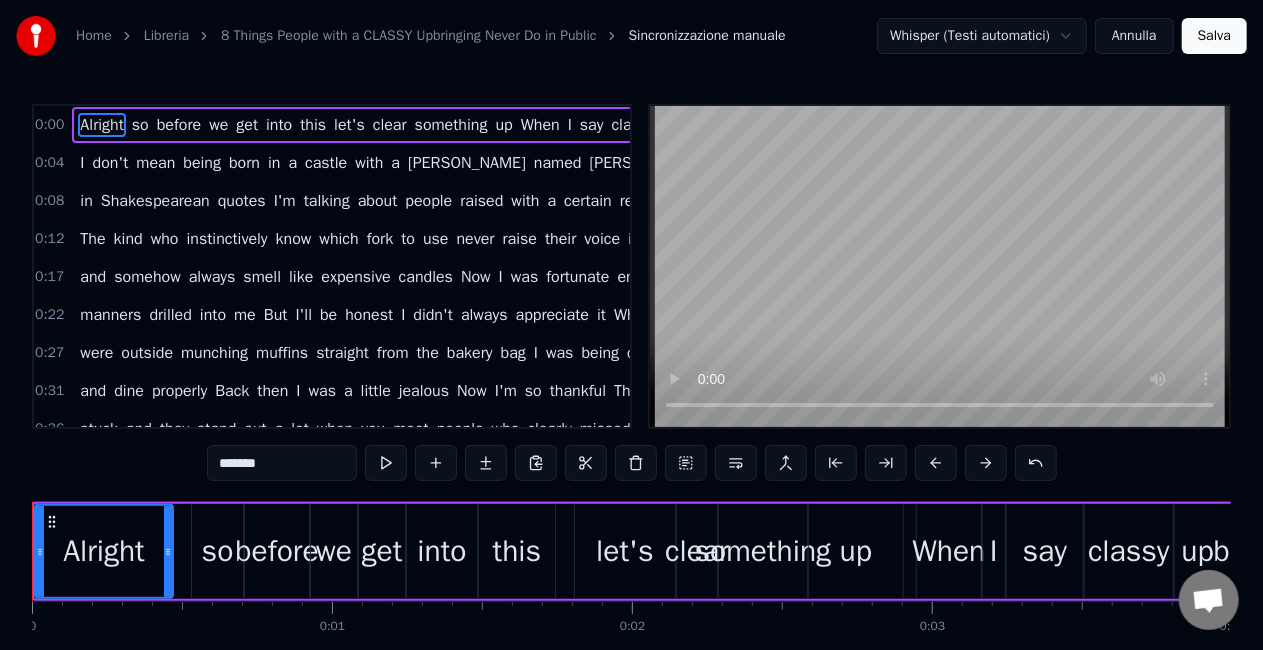 drag, startPoint x: 192, startPoint y: 574, endPoint x: 181, endPoint y: 578, distance: 11.7046995 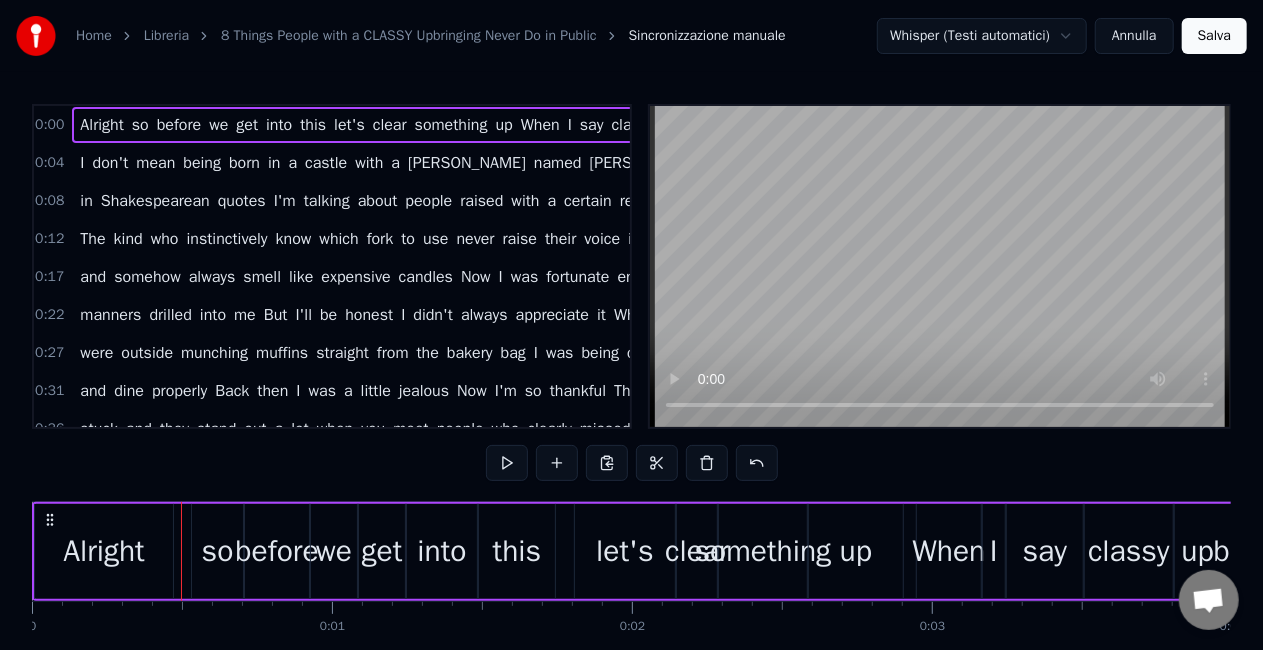 click on "so" at bounding box center (218, 551) 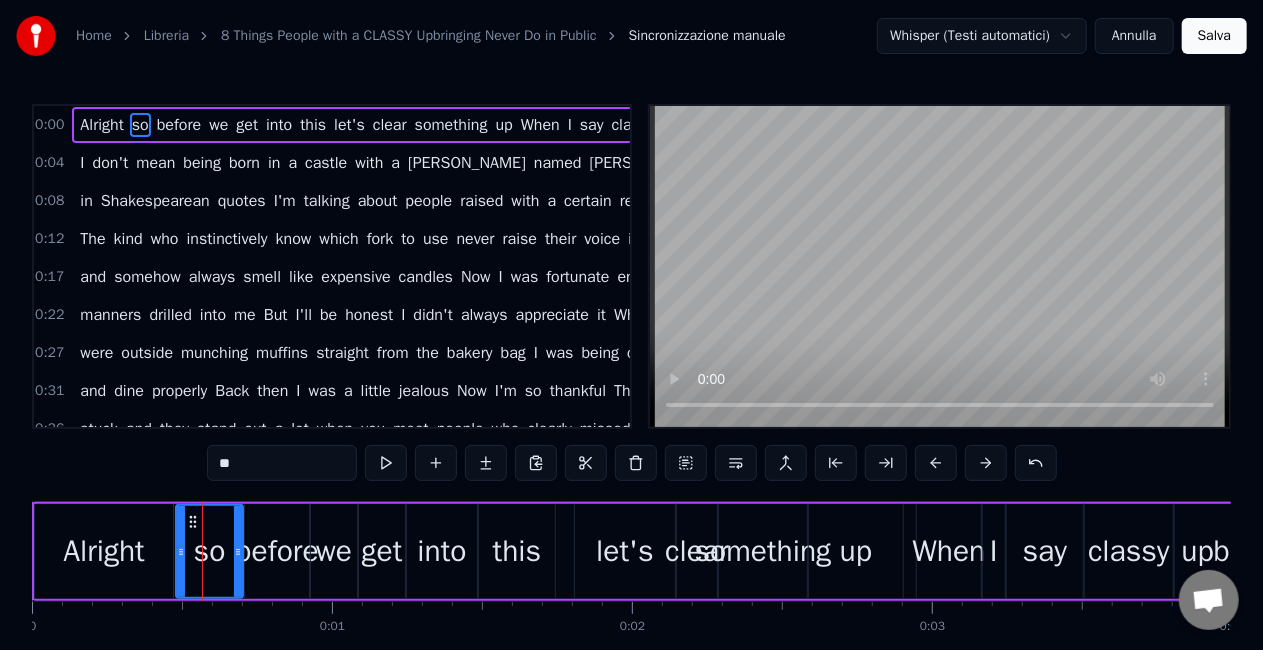 drag, startPoint x: 194, startPoint y: 570, endPoint x: 178, endPoint y: 572, distance: 16.124516 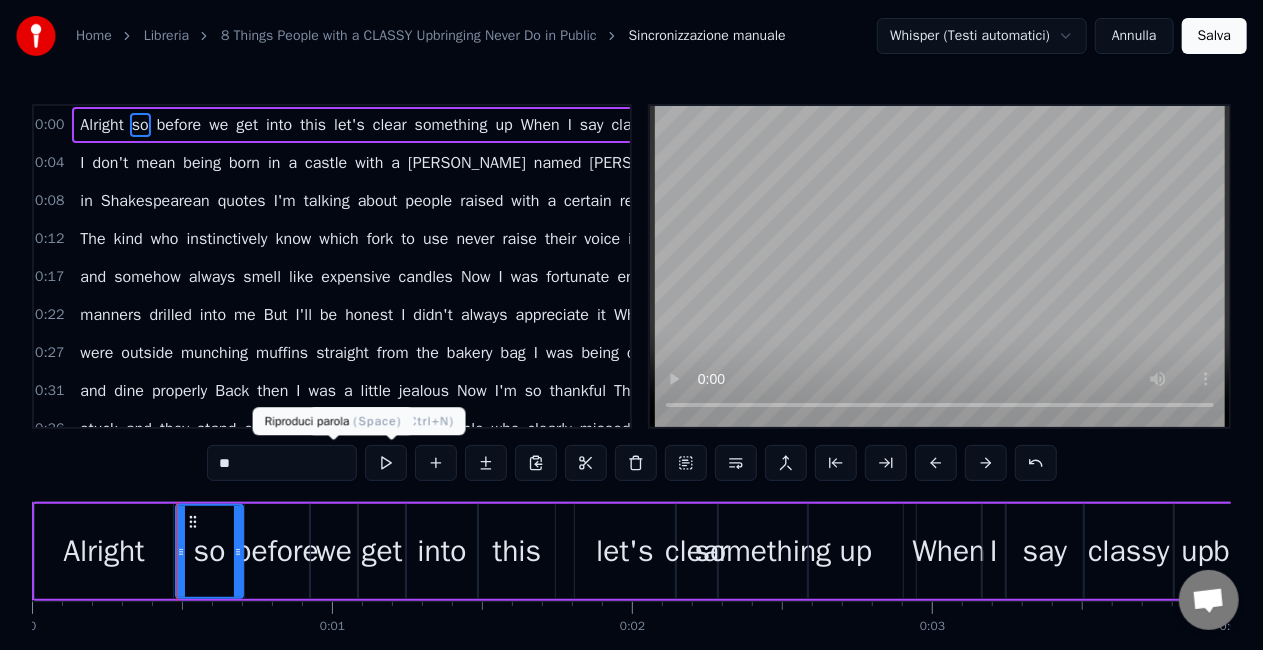 click at bounding box center (386, 463) 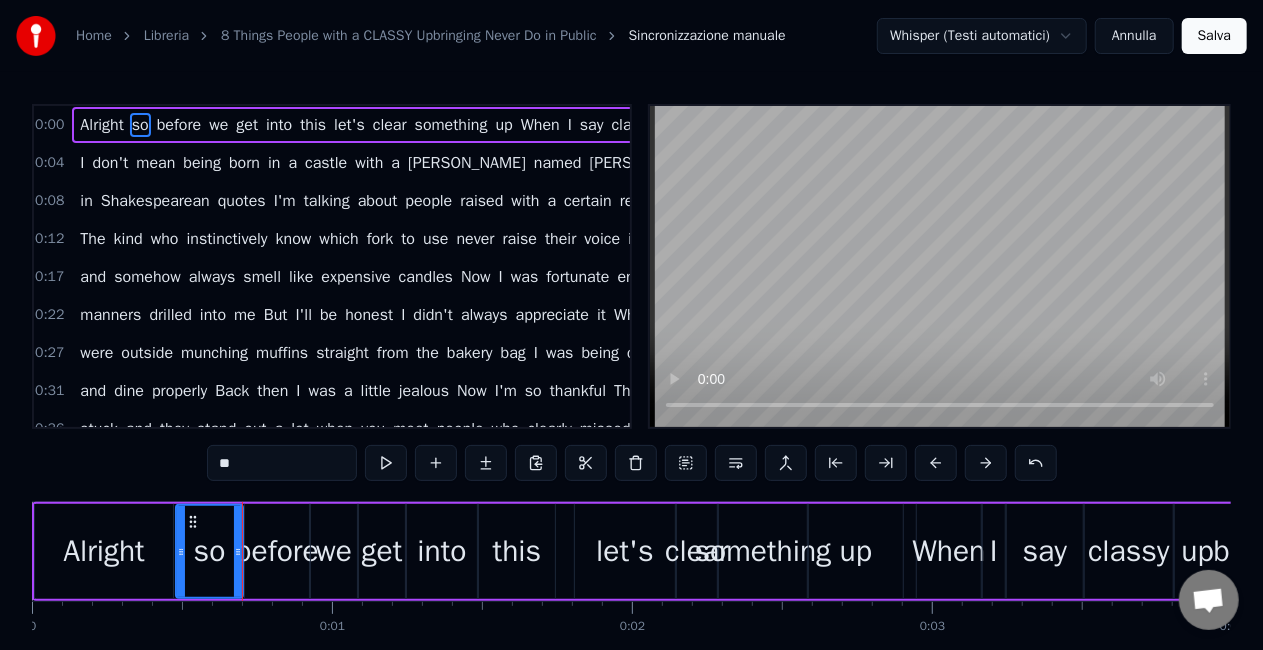 click at bounding box center (386, 463) 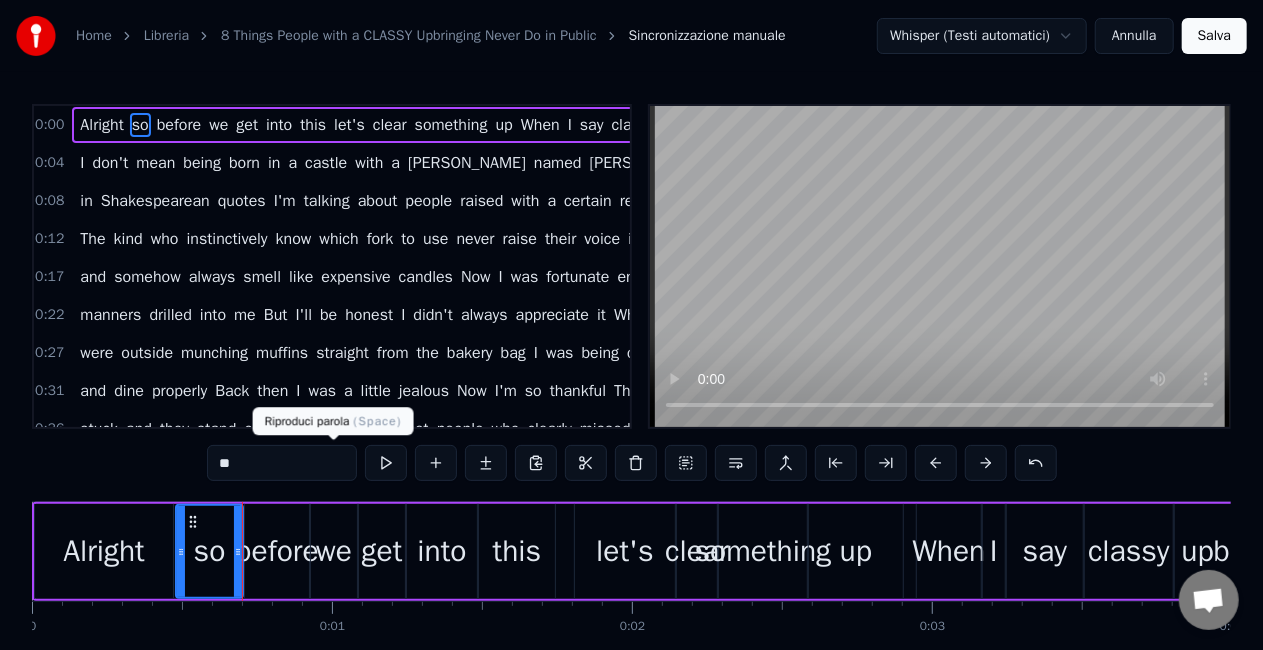 click at bounding box center [386, 463] 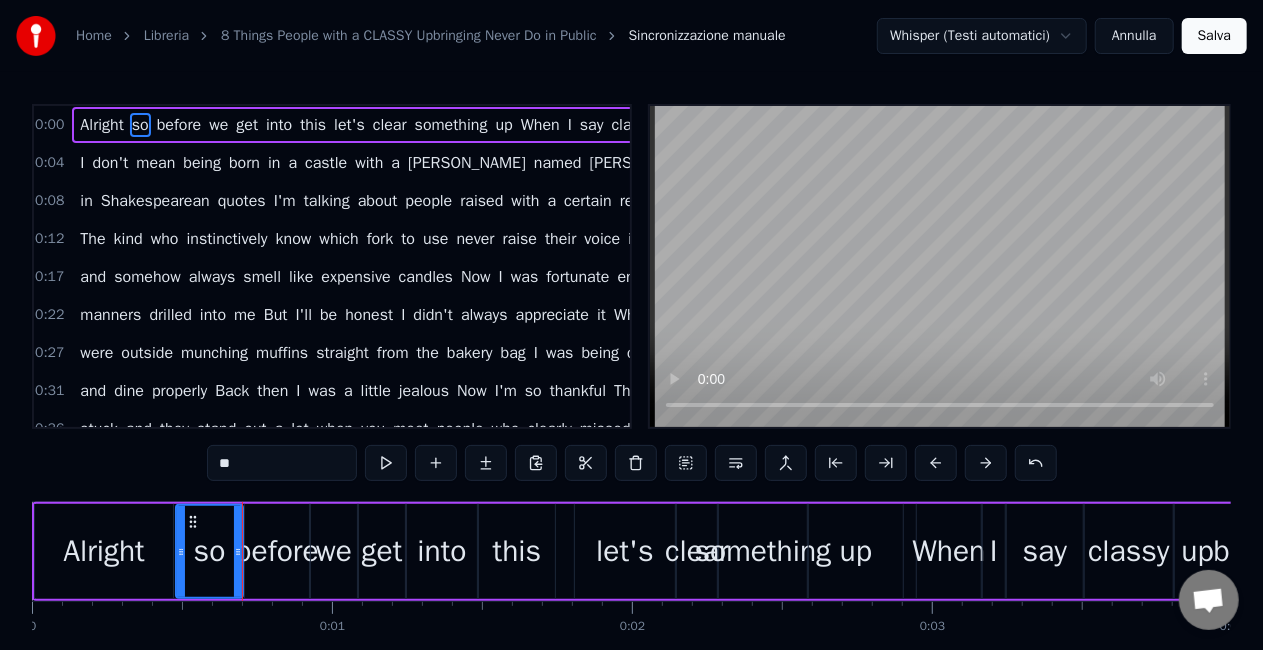 click on "before" at bounding box center [179, 125] 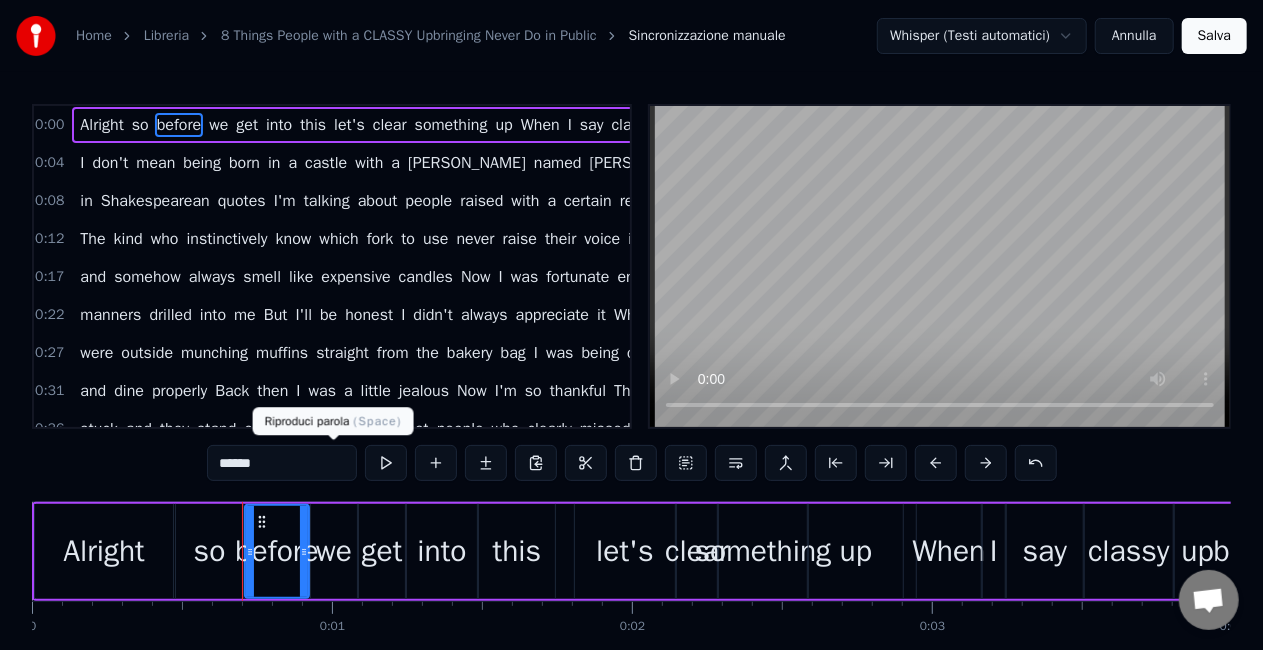 click at bounding box center (386, 463) 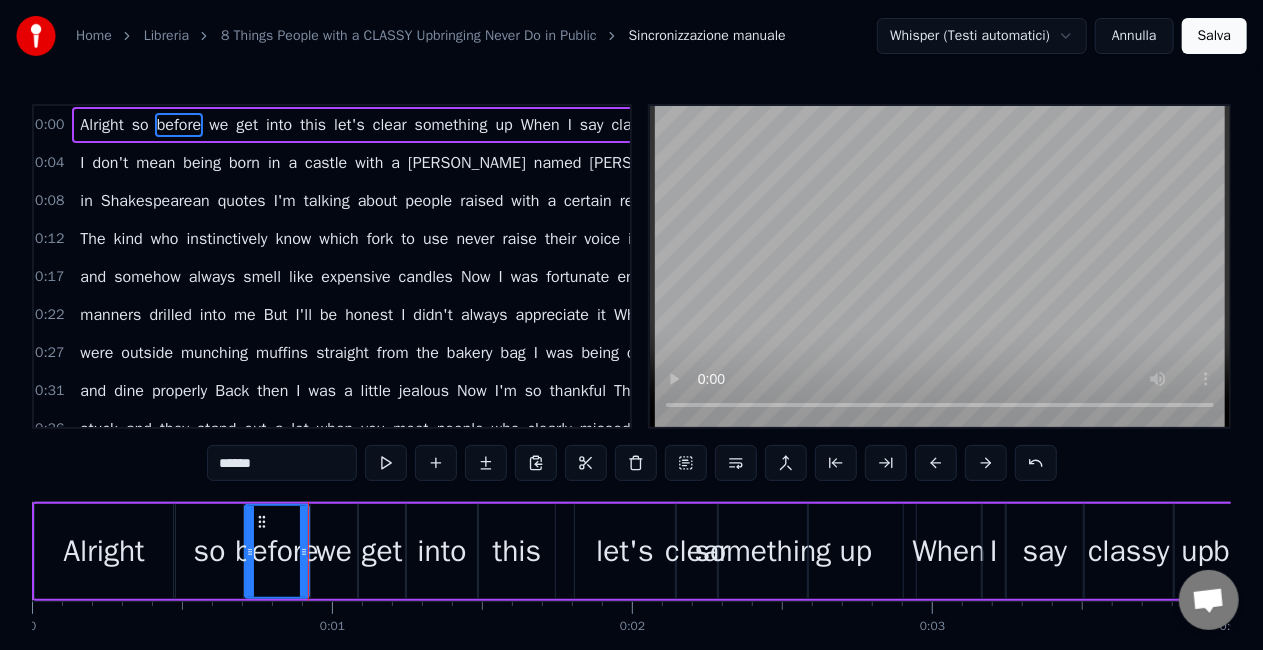 click at bounding box center [386, 463] 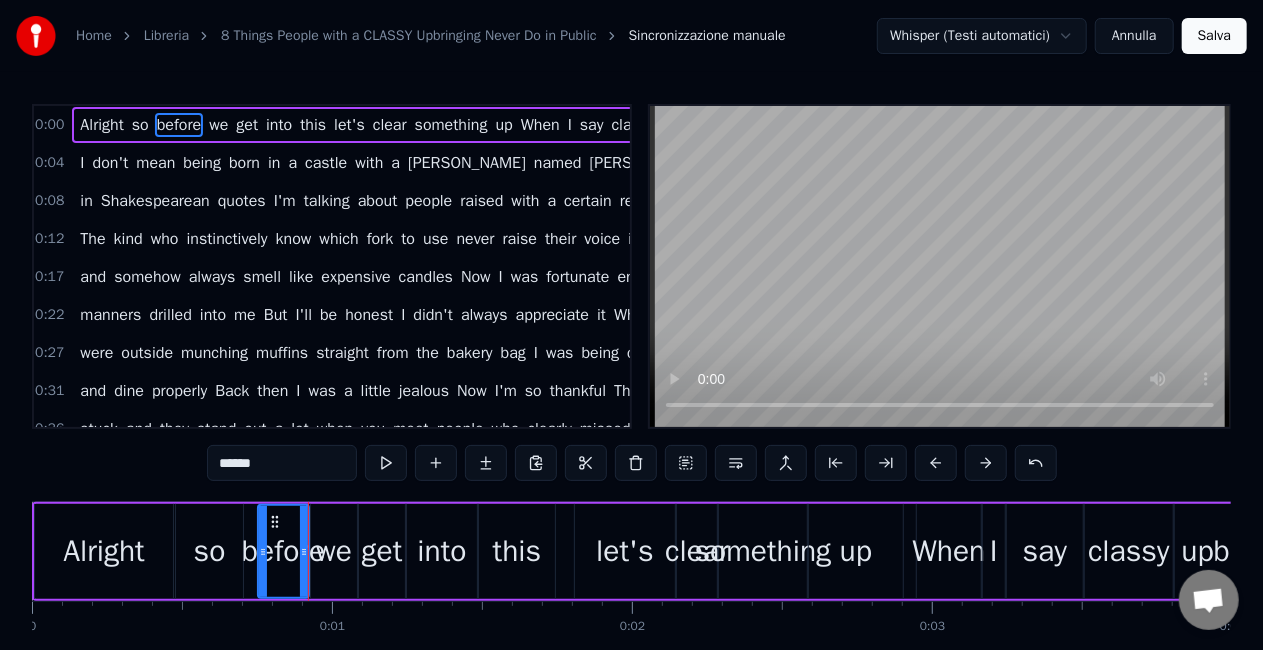 drag, startPoint x: 246, startPoint y: 571, endPoint x: 338, endPoint y: 471, distance: 135.88231 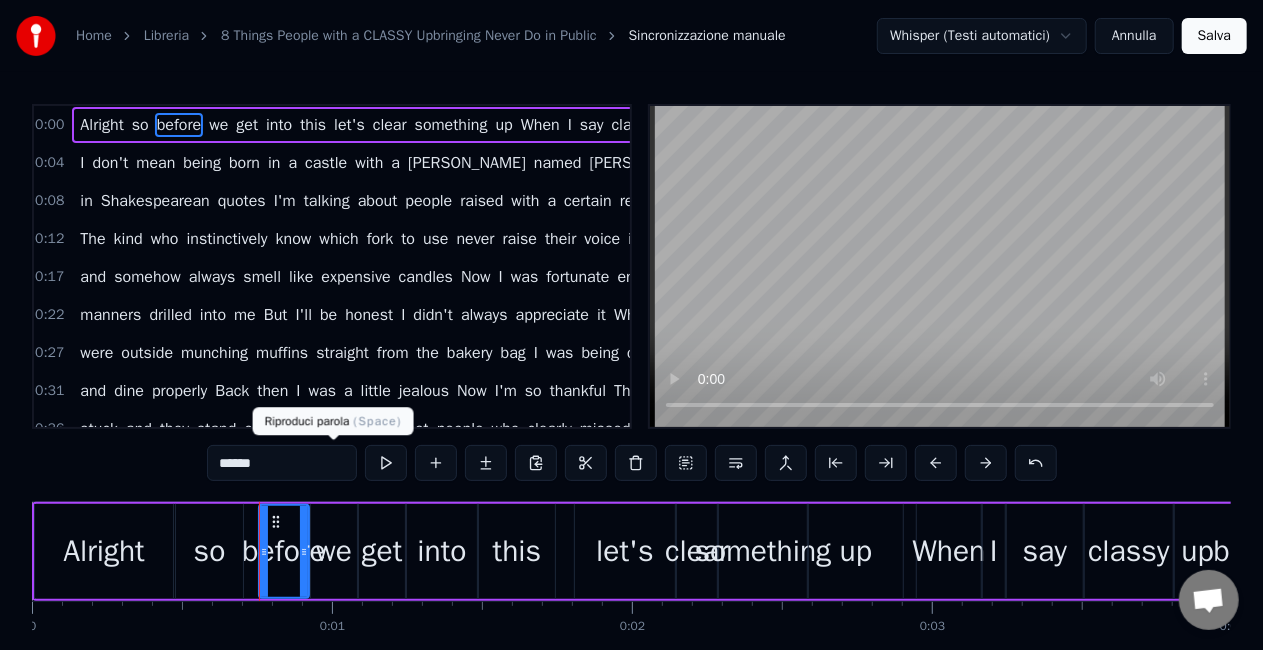 click at bounding box center (386, 463) 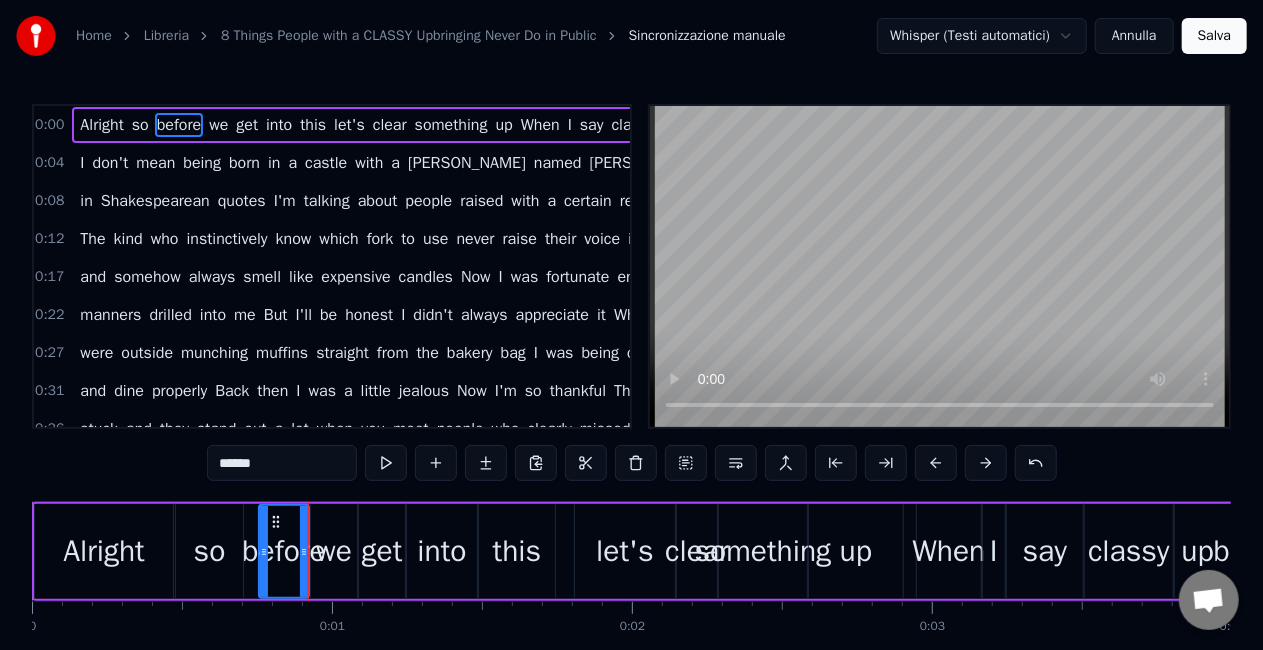 click on "before" at bounding box center (283, 551) 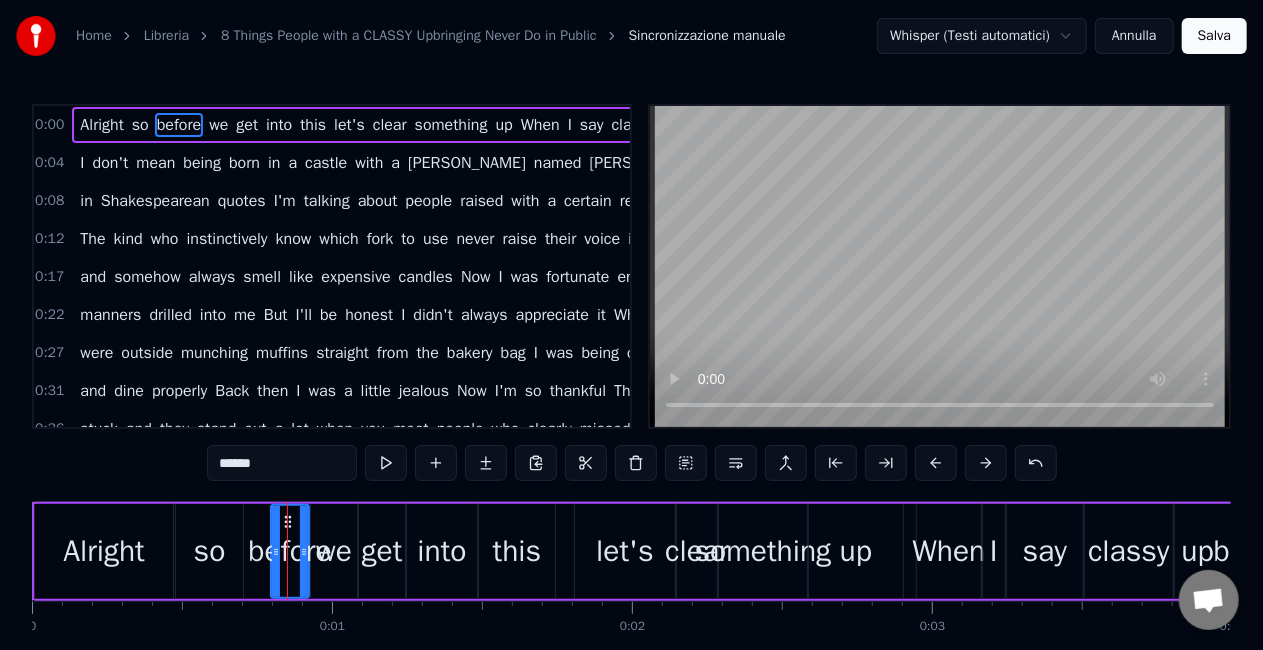 drag, startPoint x: 264, startPoint y: 525, endPoint x: 276, endPoint y: 525, distance: 12 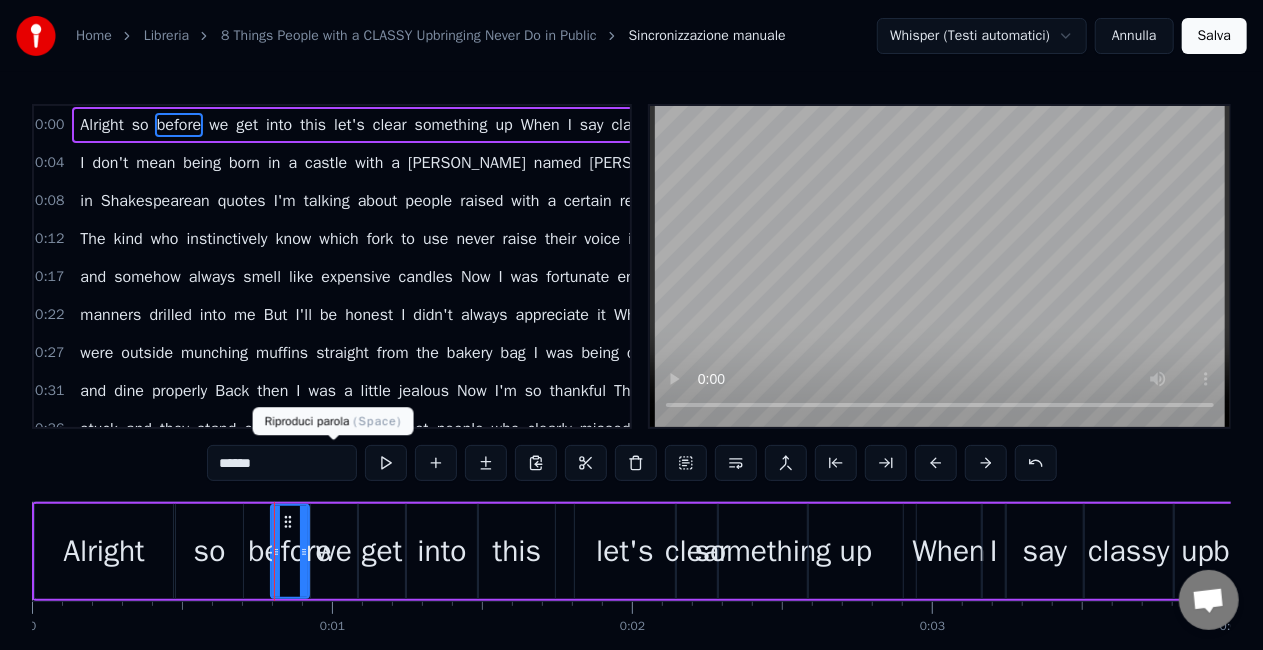 click at bounding box center [386, 463] 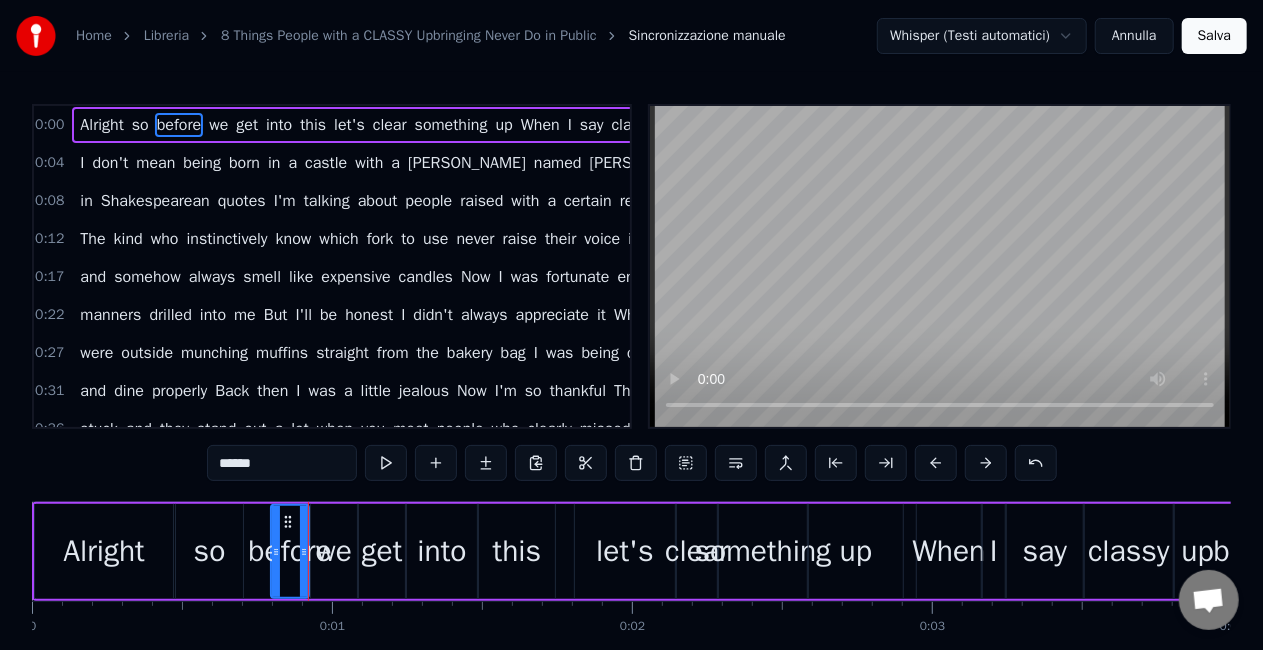 click at bounding box center [386, 463] 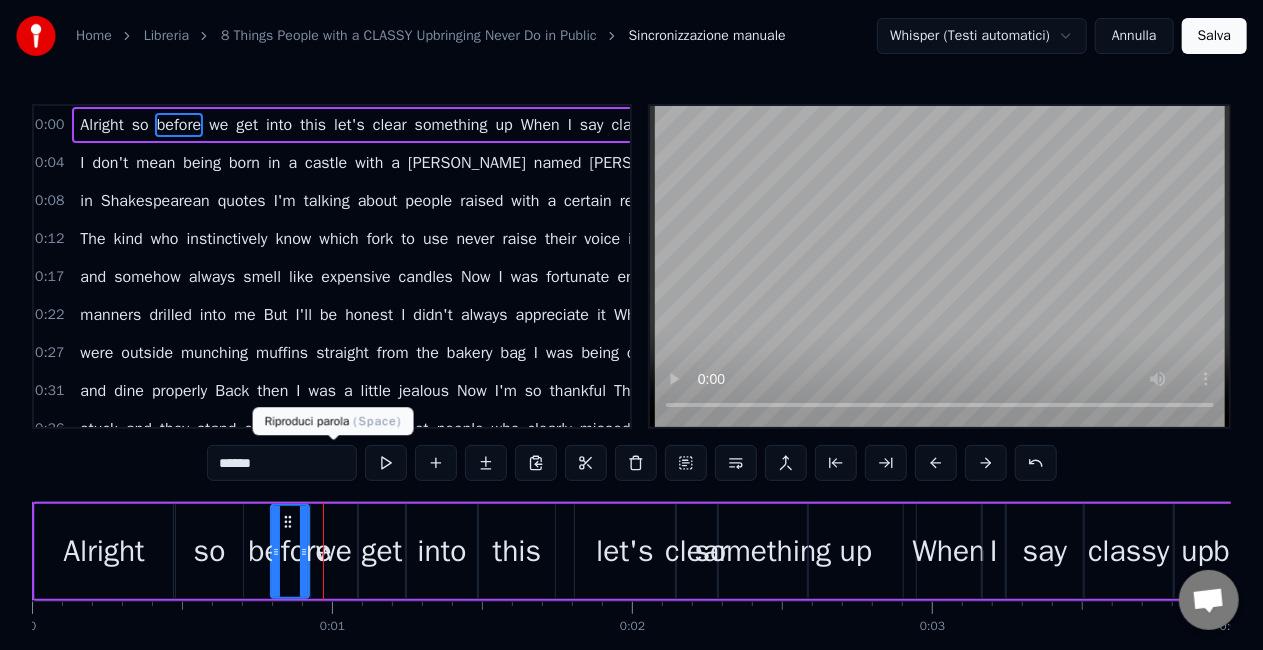 click at bounding box center [386, 463] 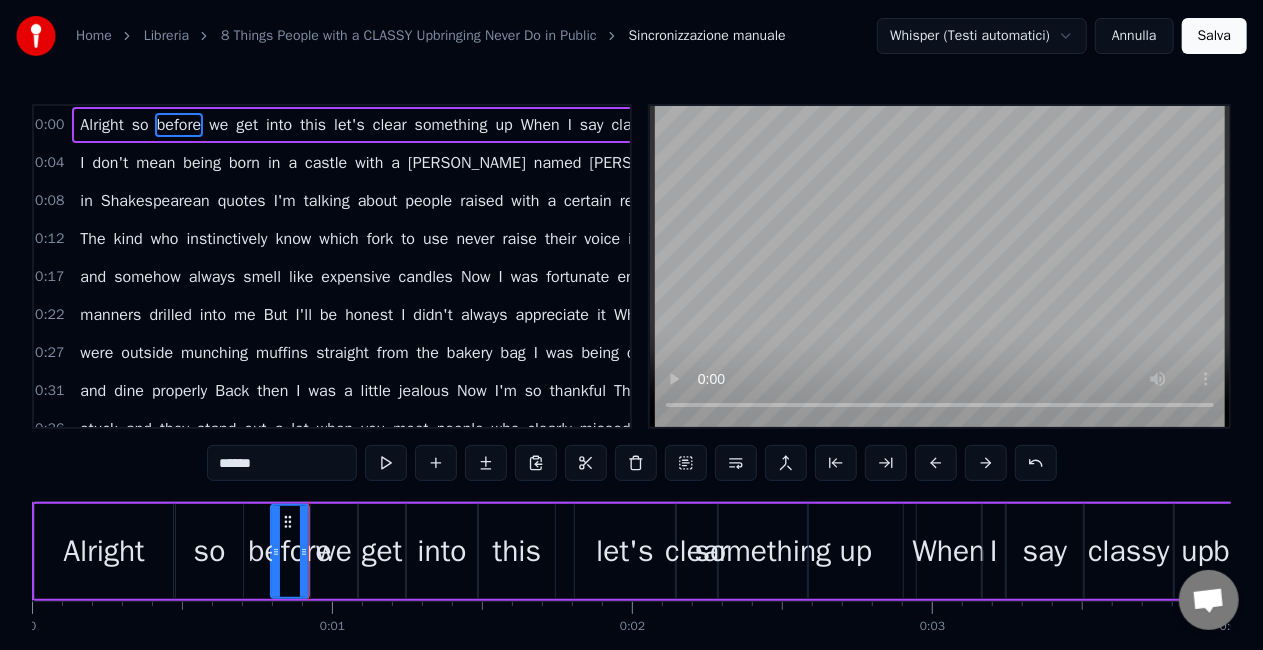 click on "we" at bounding box center (334, 551) 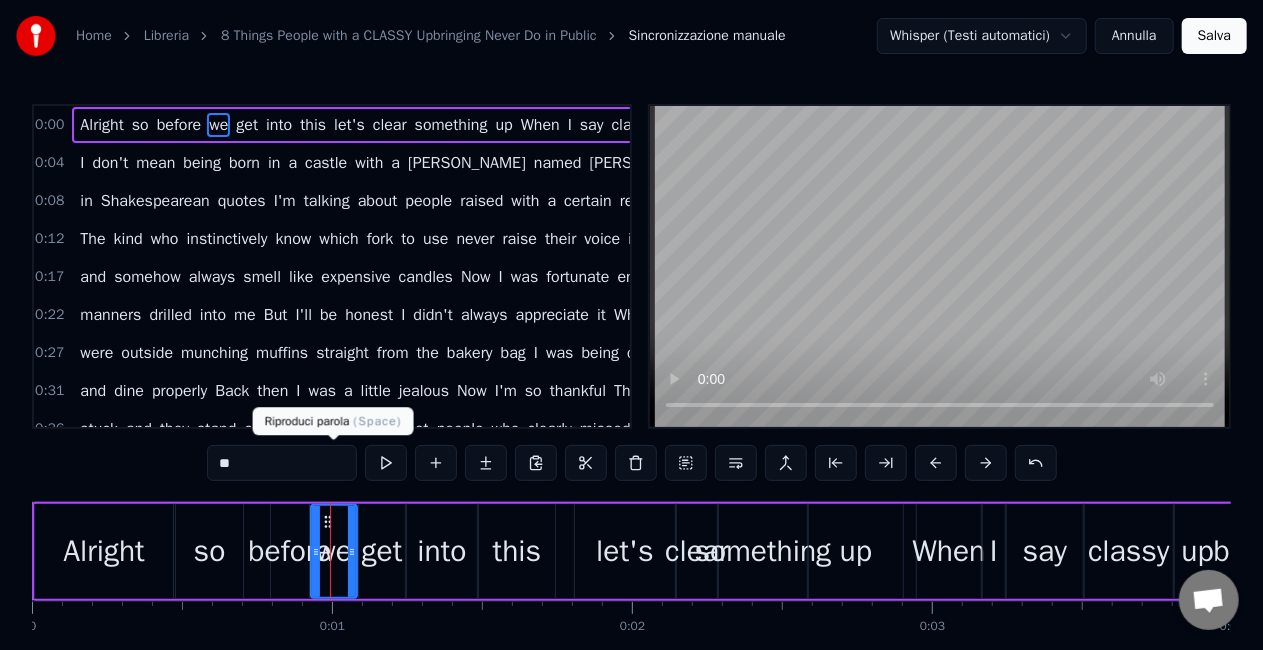 click at bounding box center (386, 463) 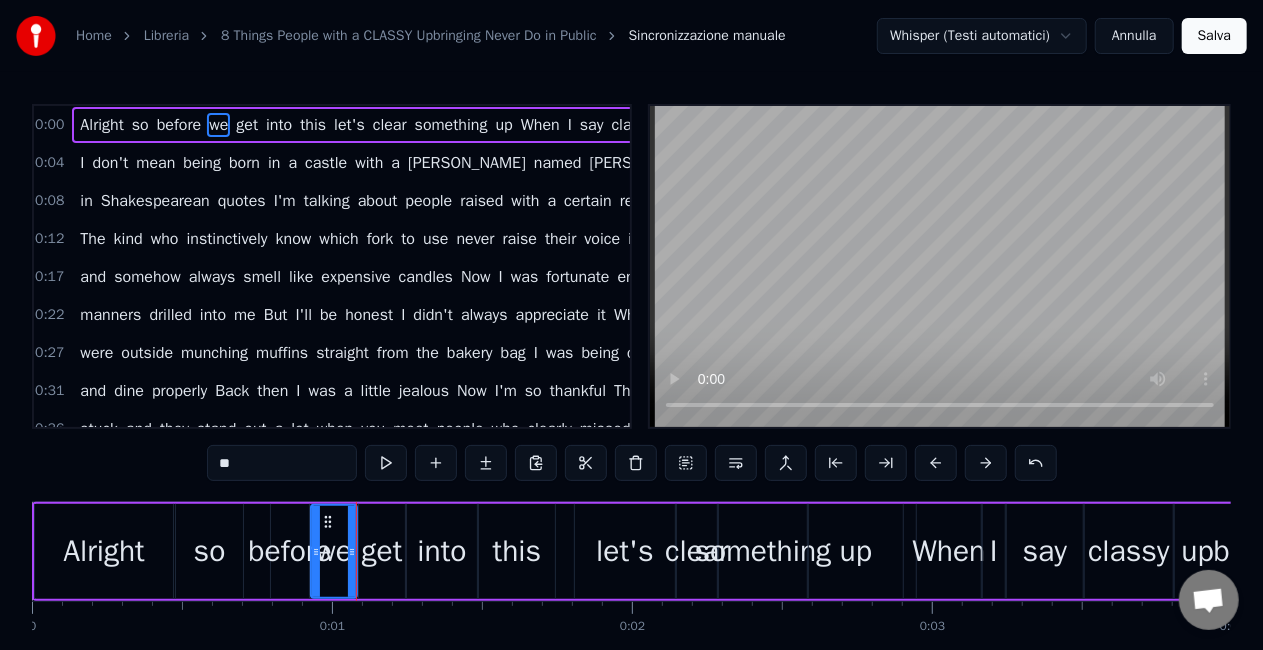 click at bounding box center [386, 463] 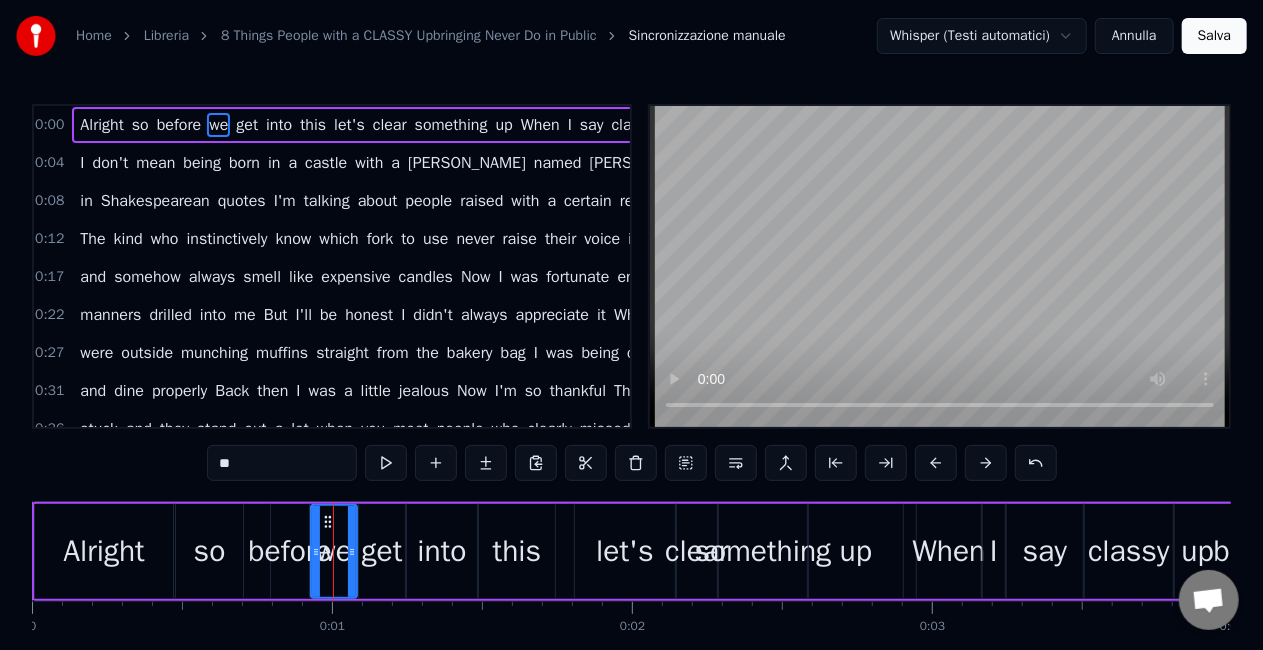 click on "we" at bounding box center (334, 551) 